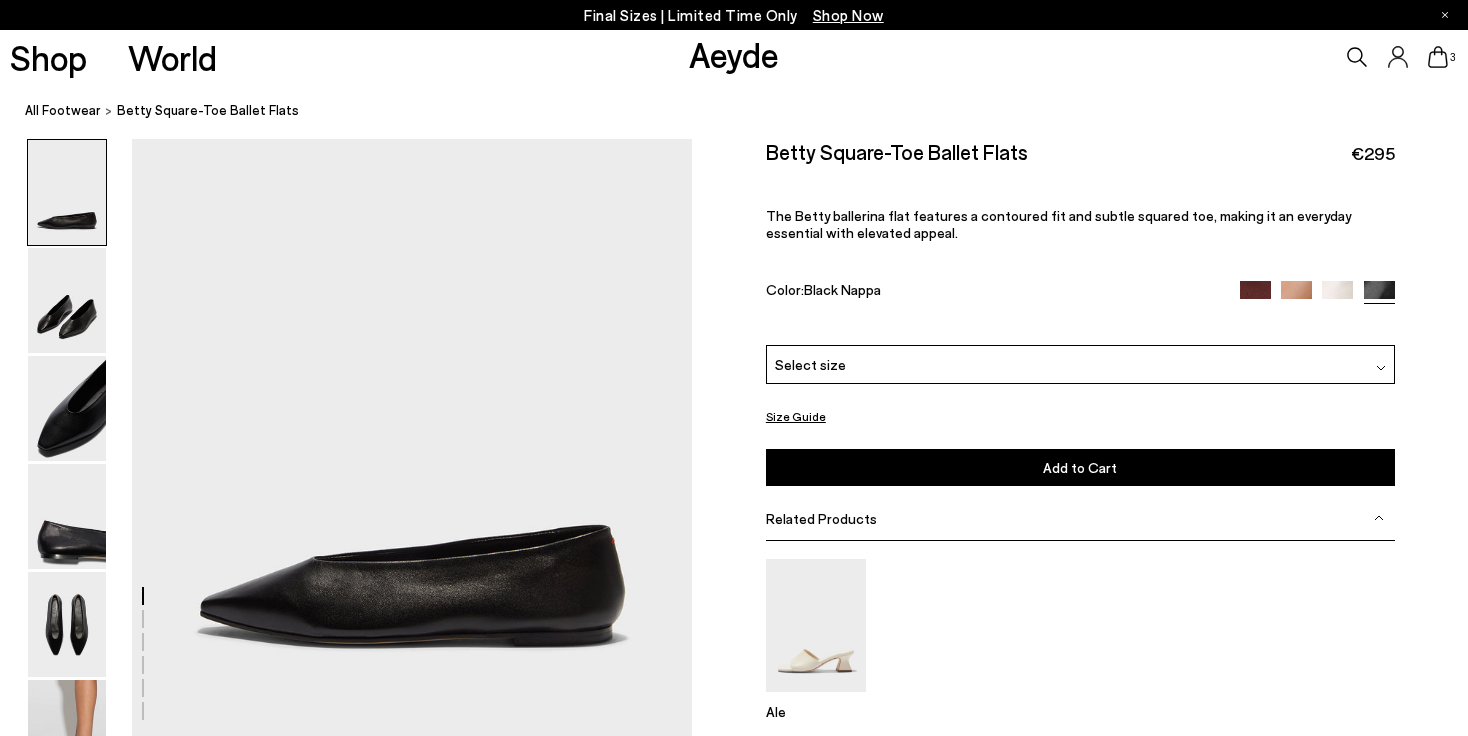 scroll, scrollTop: 0, scrollLeft: 0, axis: both 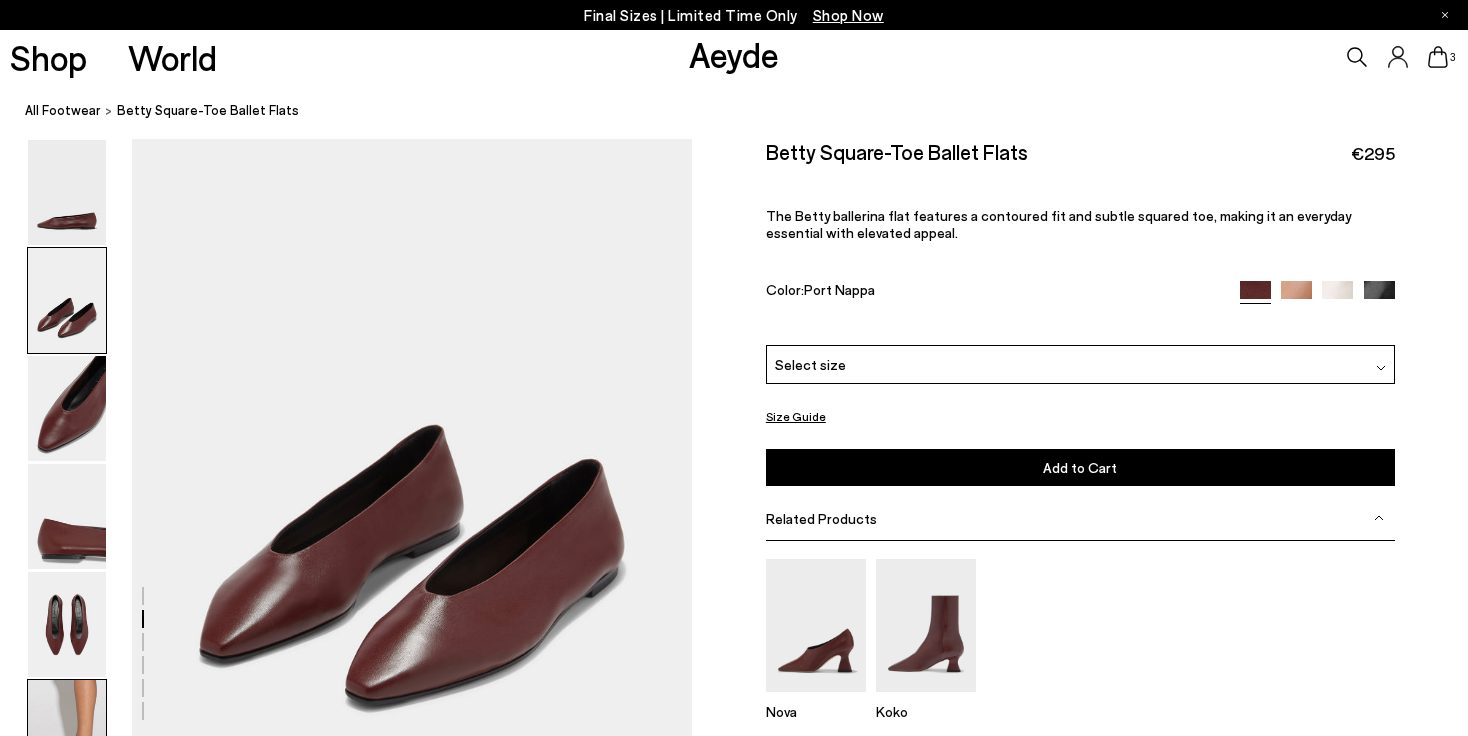click at bounding box center (67, 732) 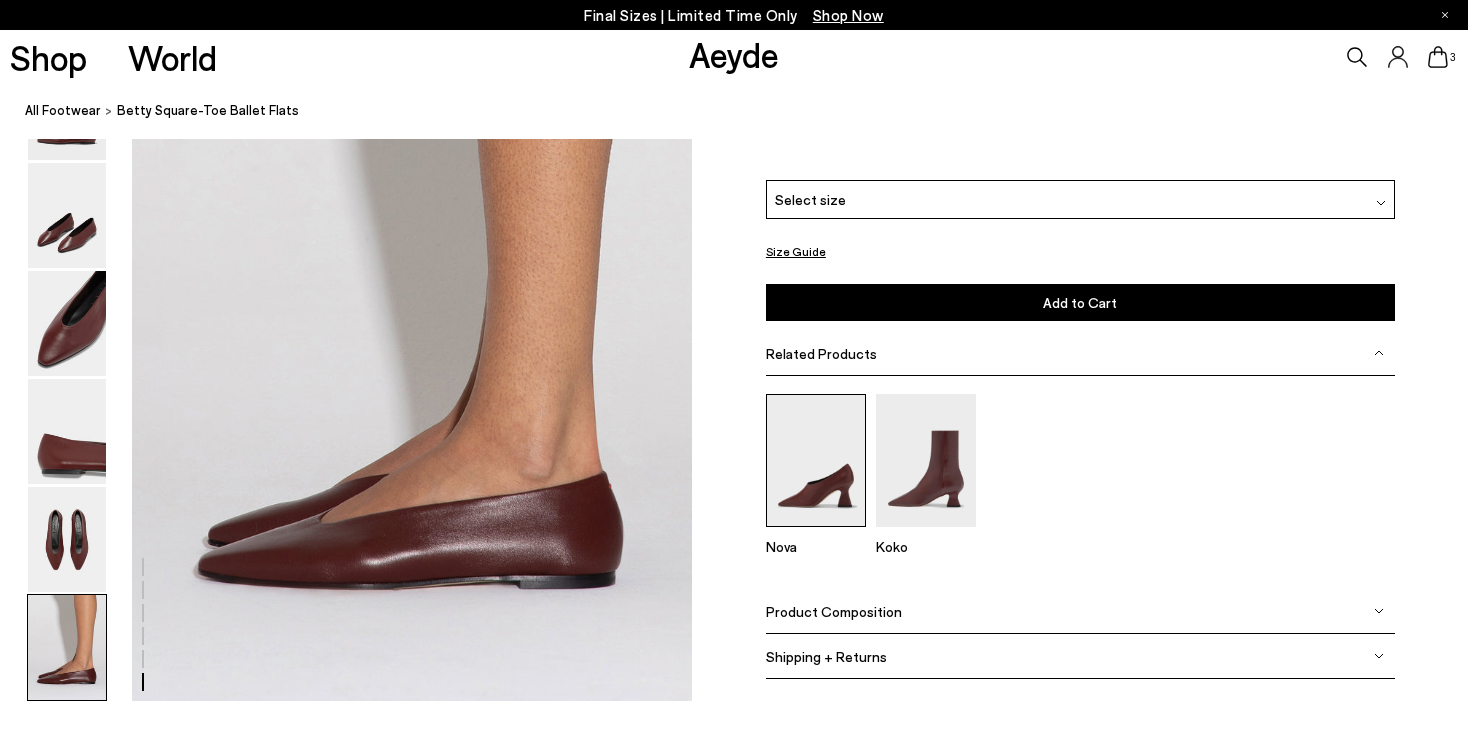 scroll, scrollTop: 3707, scrollLeft: 0, axis: vertical 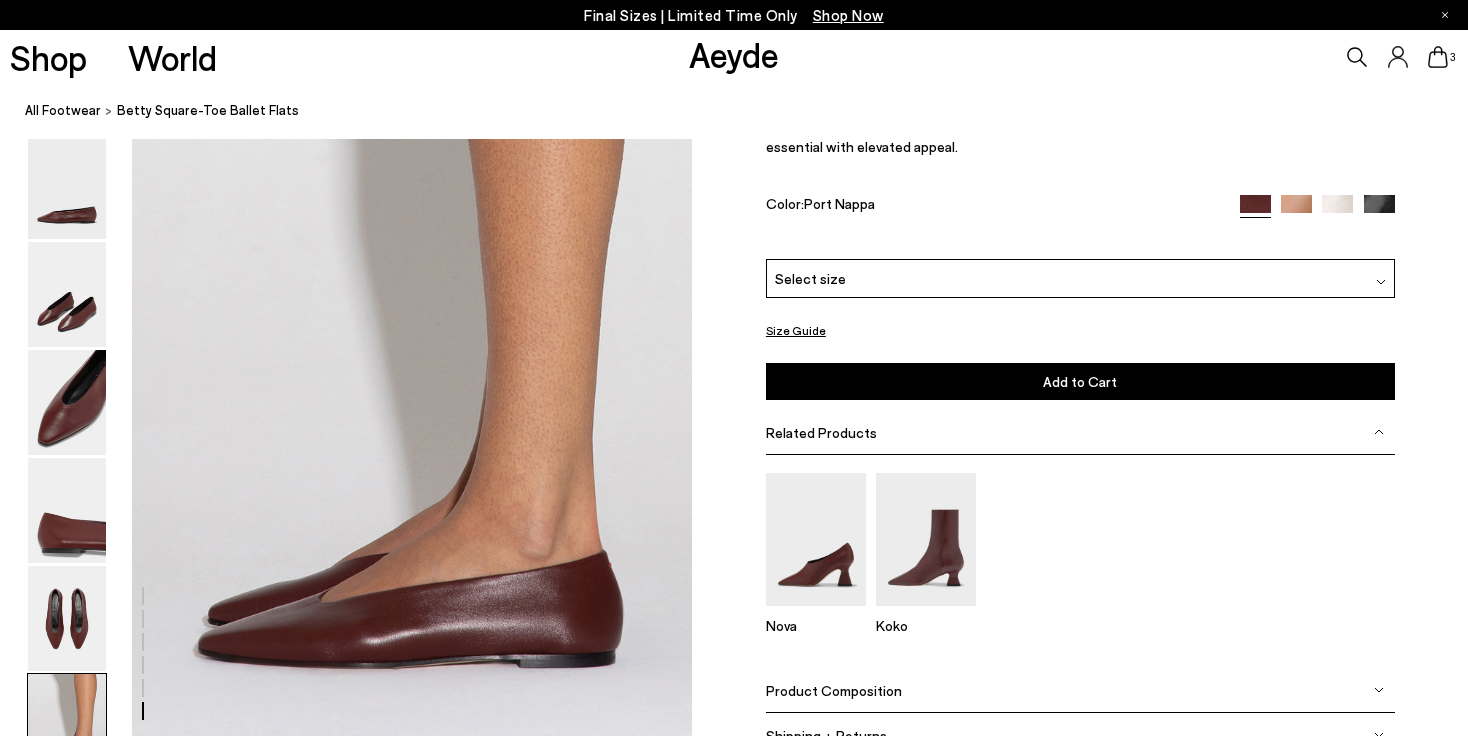 click on "Select size" at bounding box center [1080, 278] 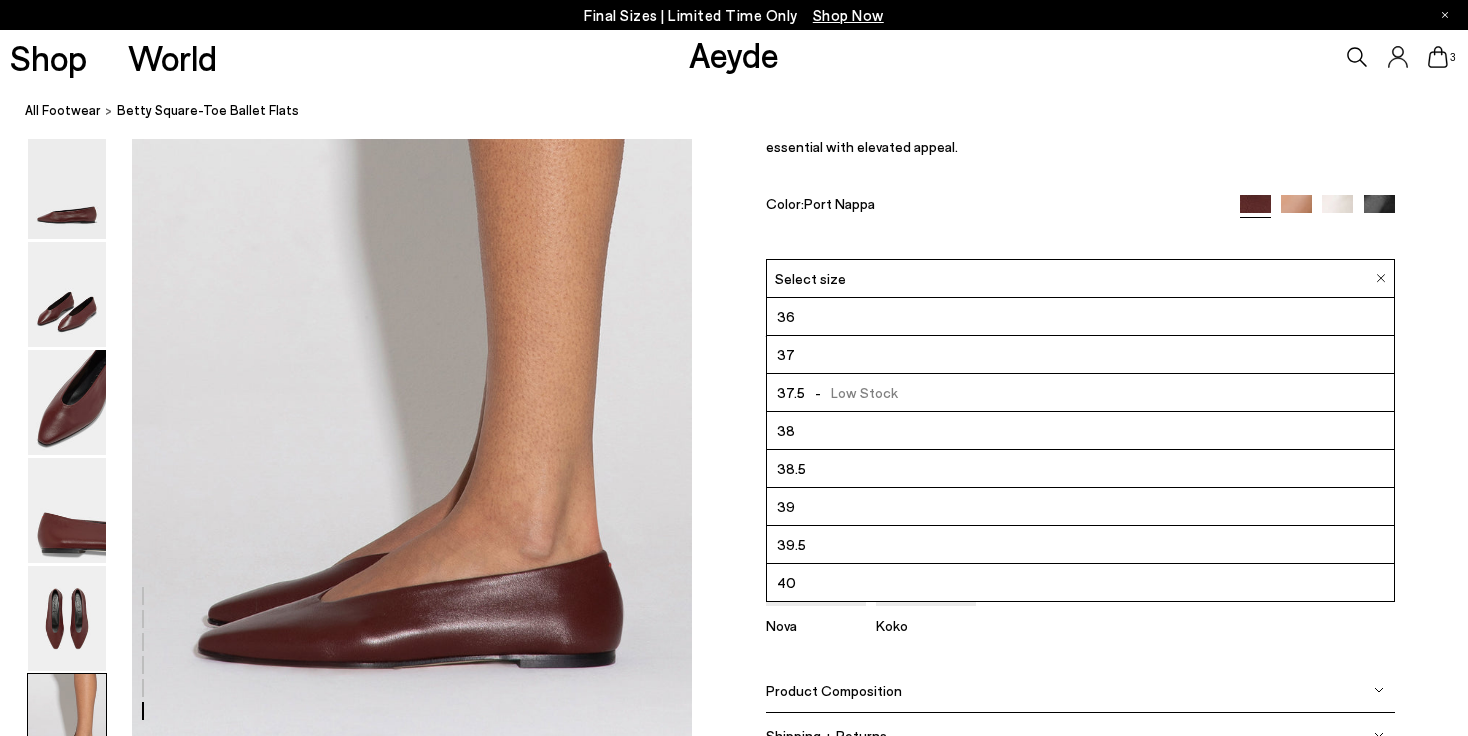 click on "38.5" at bounding box center (1080, 469) 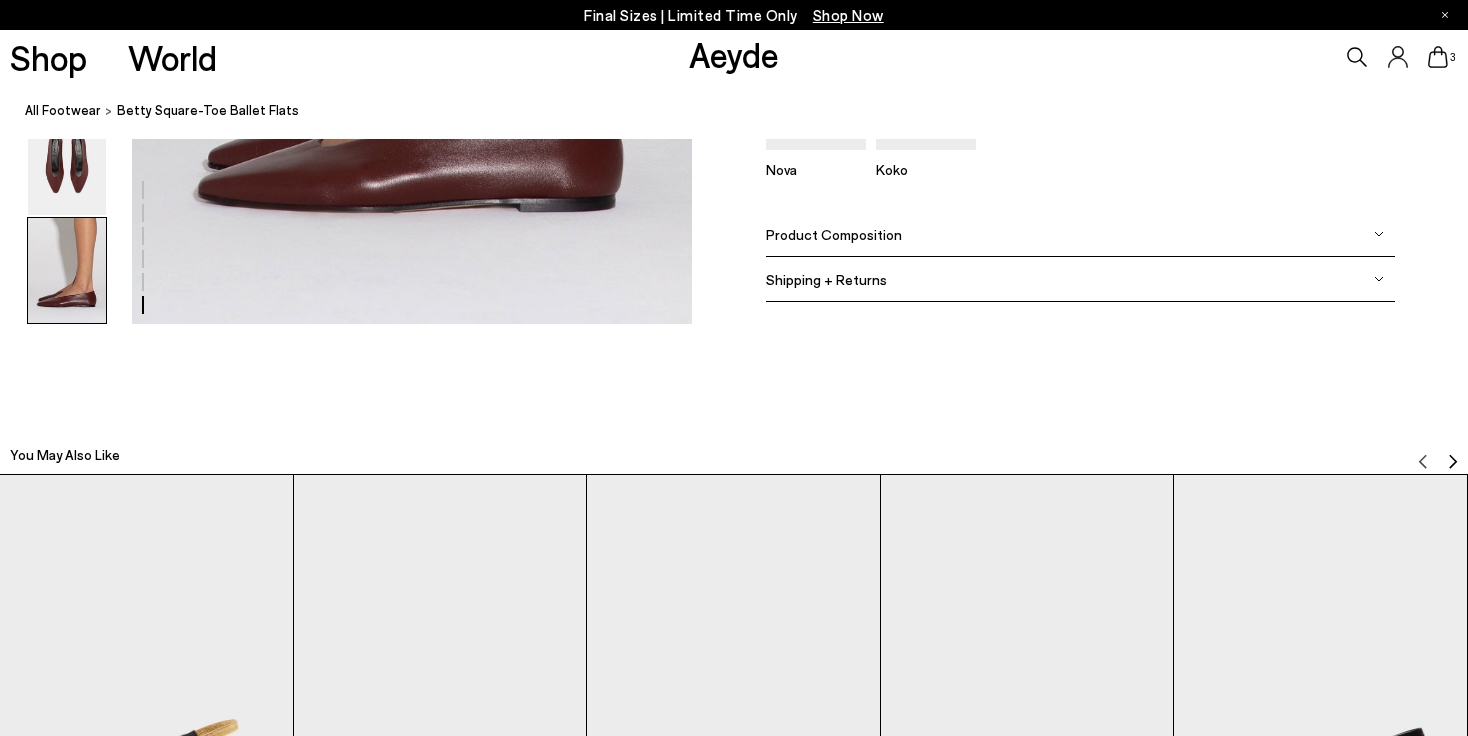 scroll, scrollTop: 4388, scrollLeft: 0, axis: vertical 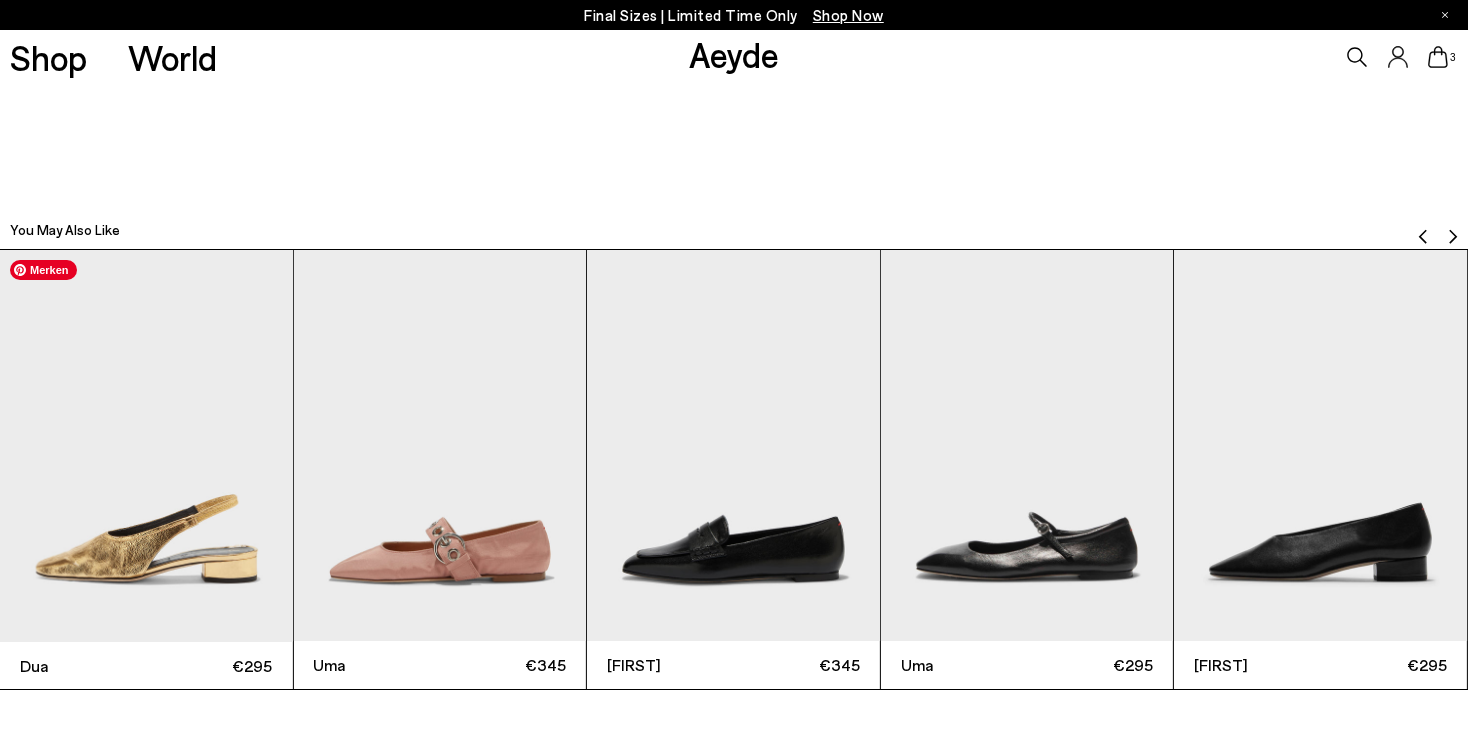 click at bounding box center (146, 446) 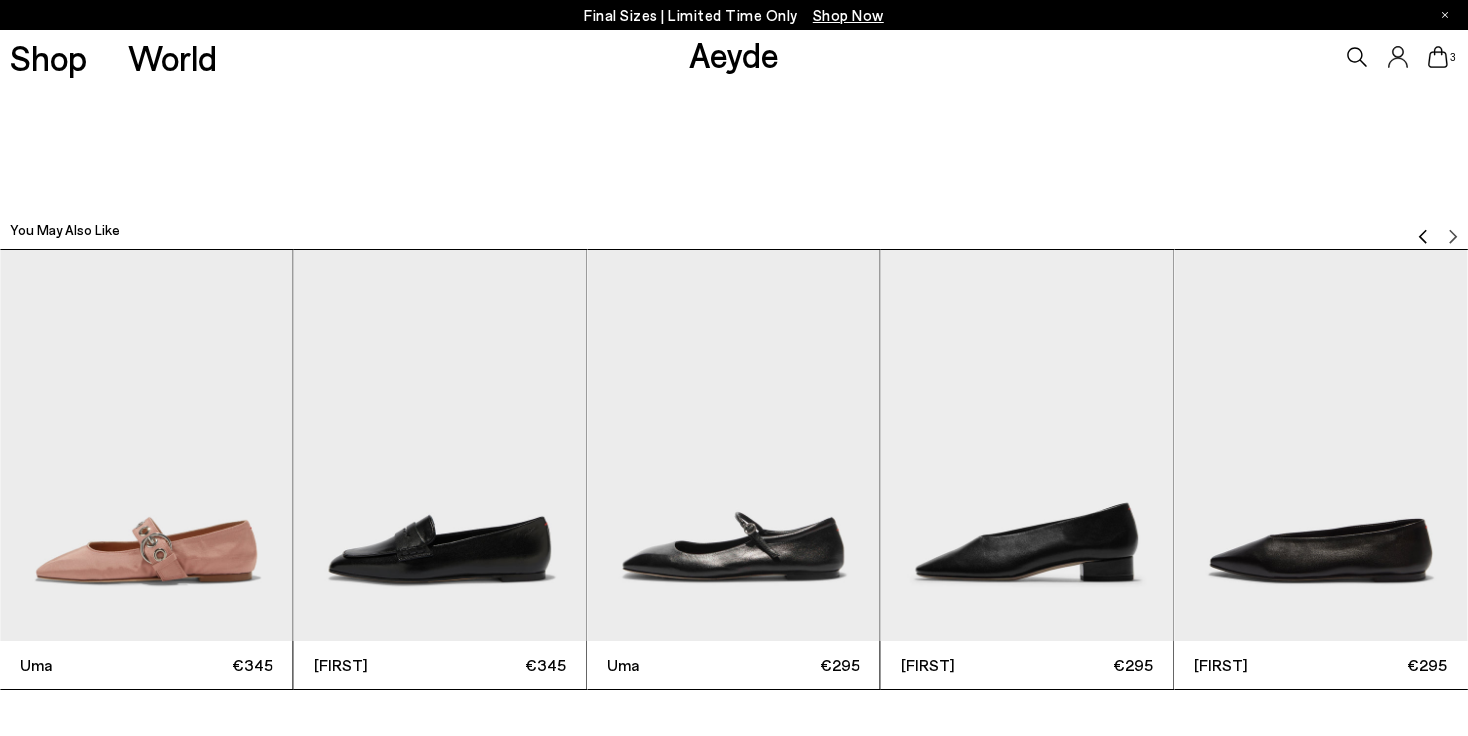 click on "You May Also Like" at bounding box center [734, 224] 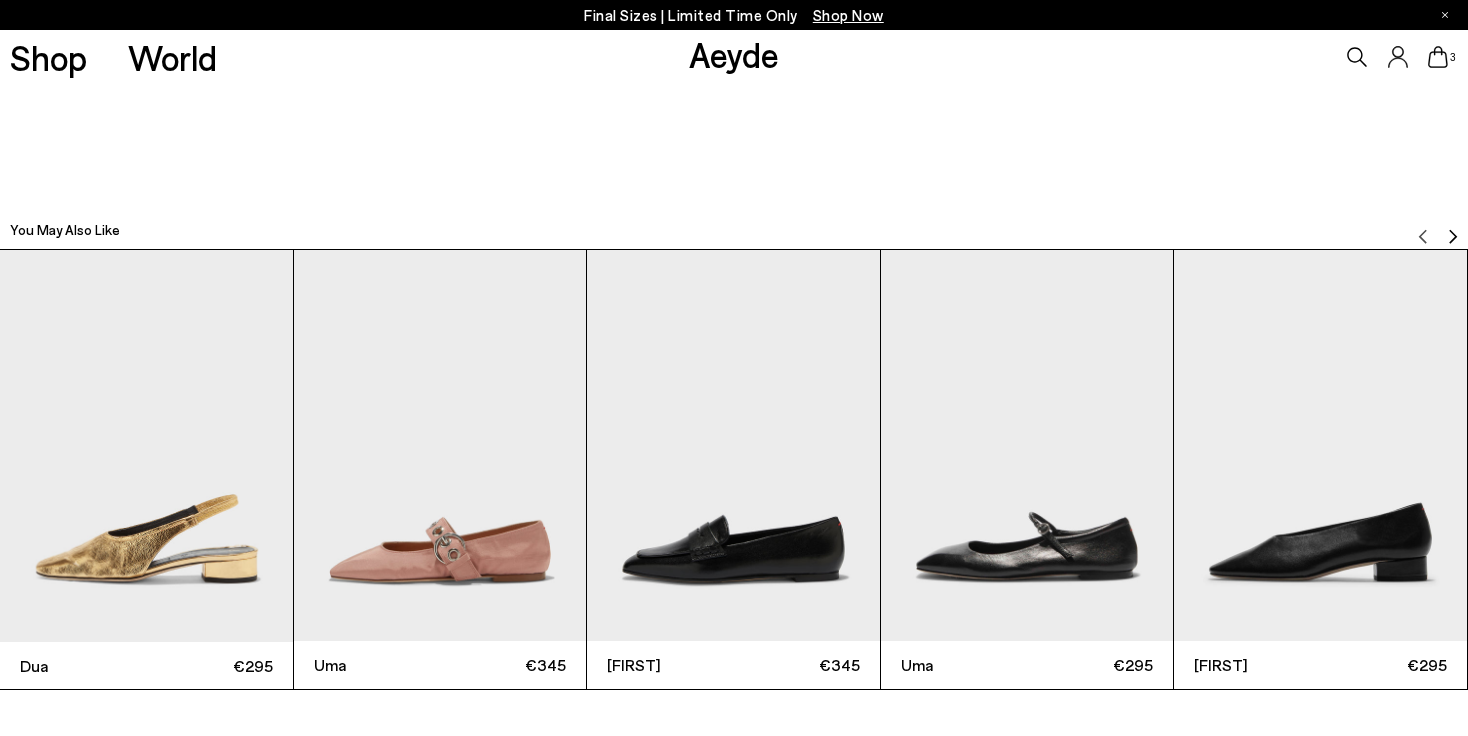 click on "Dua" at bounding box center (83, 666) 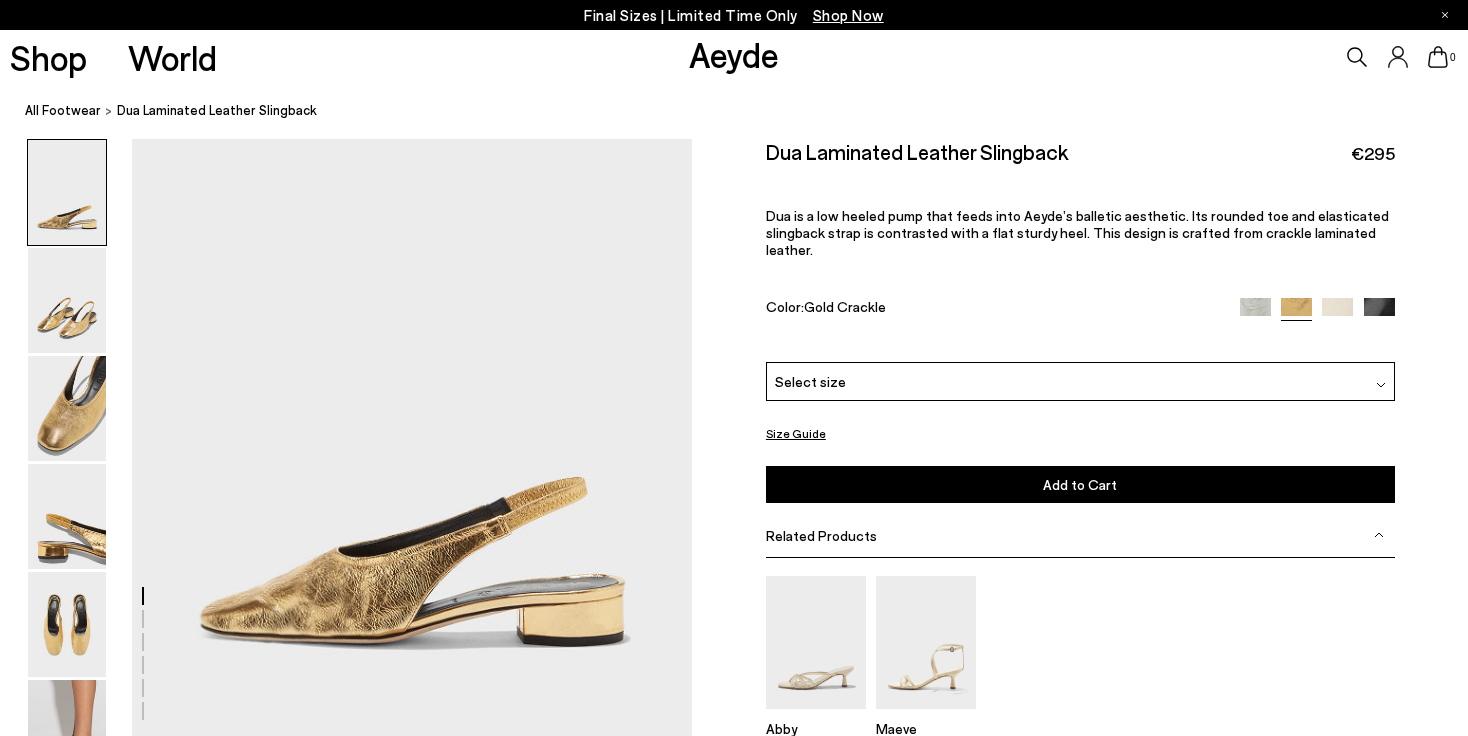 scroll, scrollTop: 0, scrollLeft: 0, axis: both 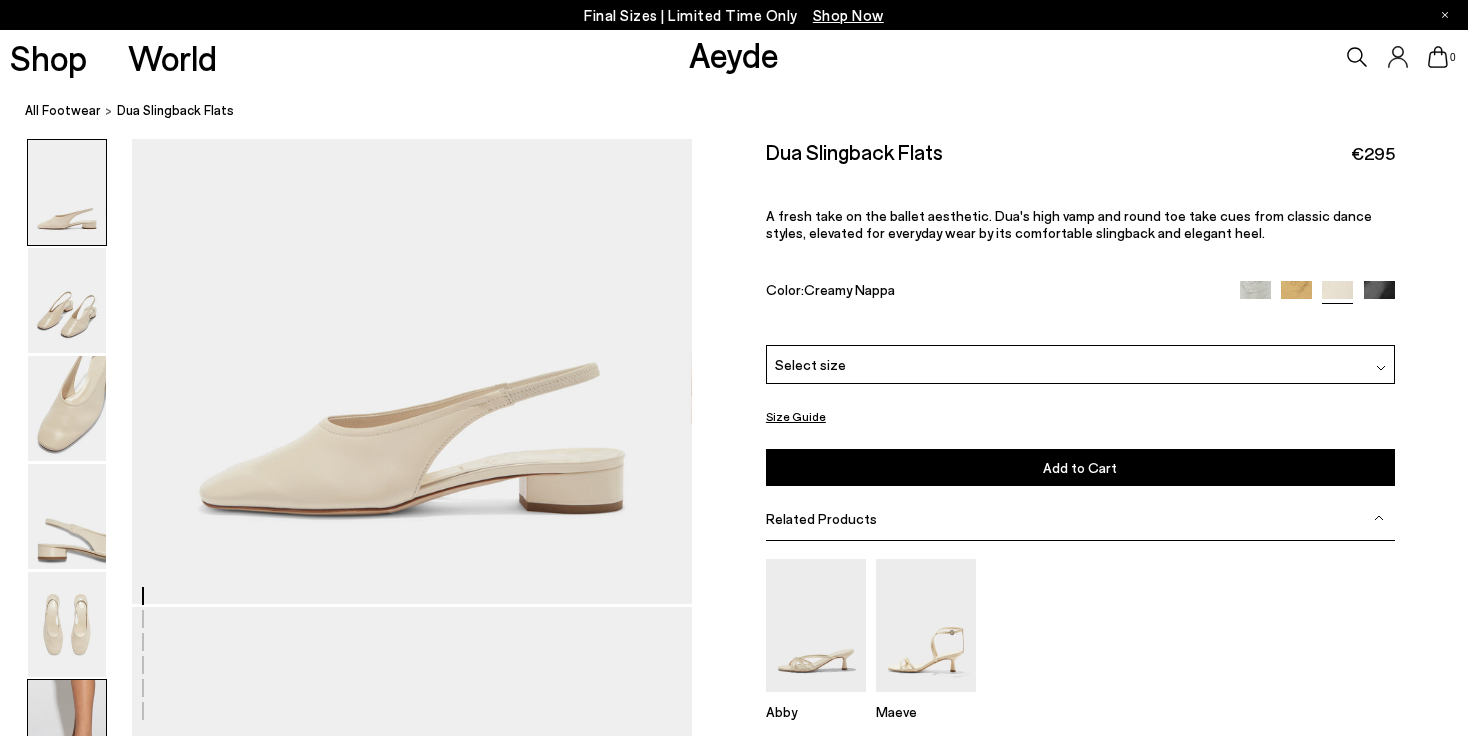 click at bounding box center (67, 732) 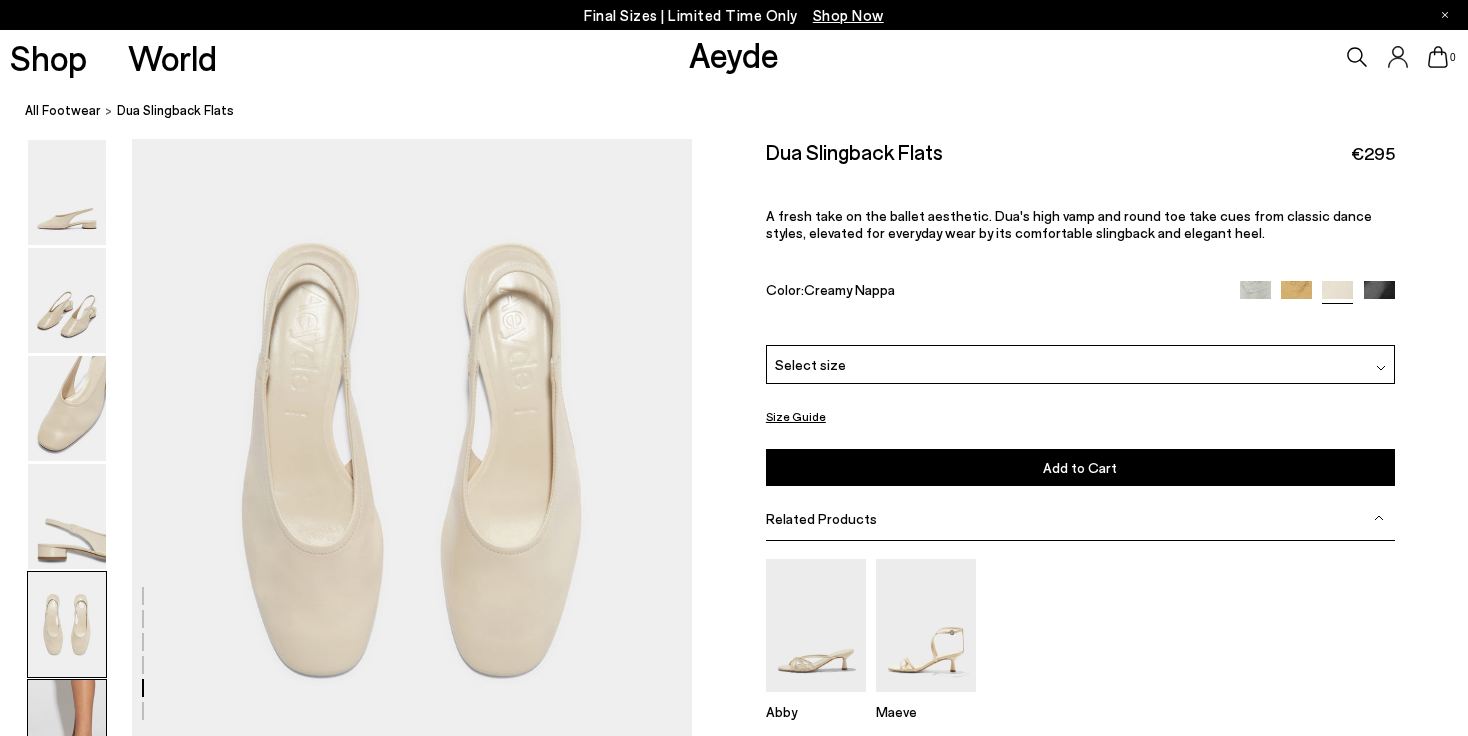 scroll, scrollTop: 3740, scrollLeft: 0, axis: vertical 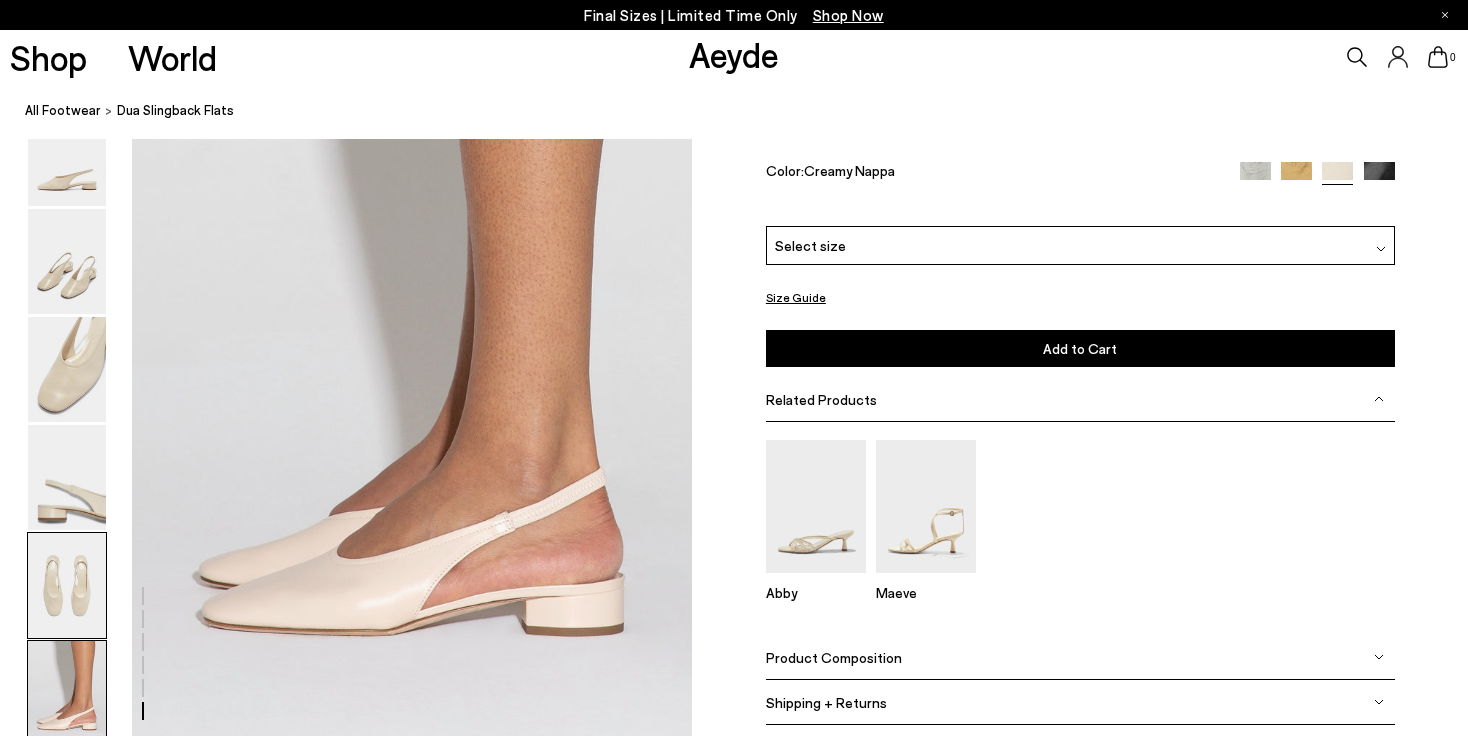 click at bounding box center (67, 585) 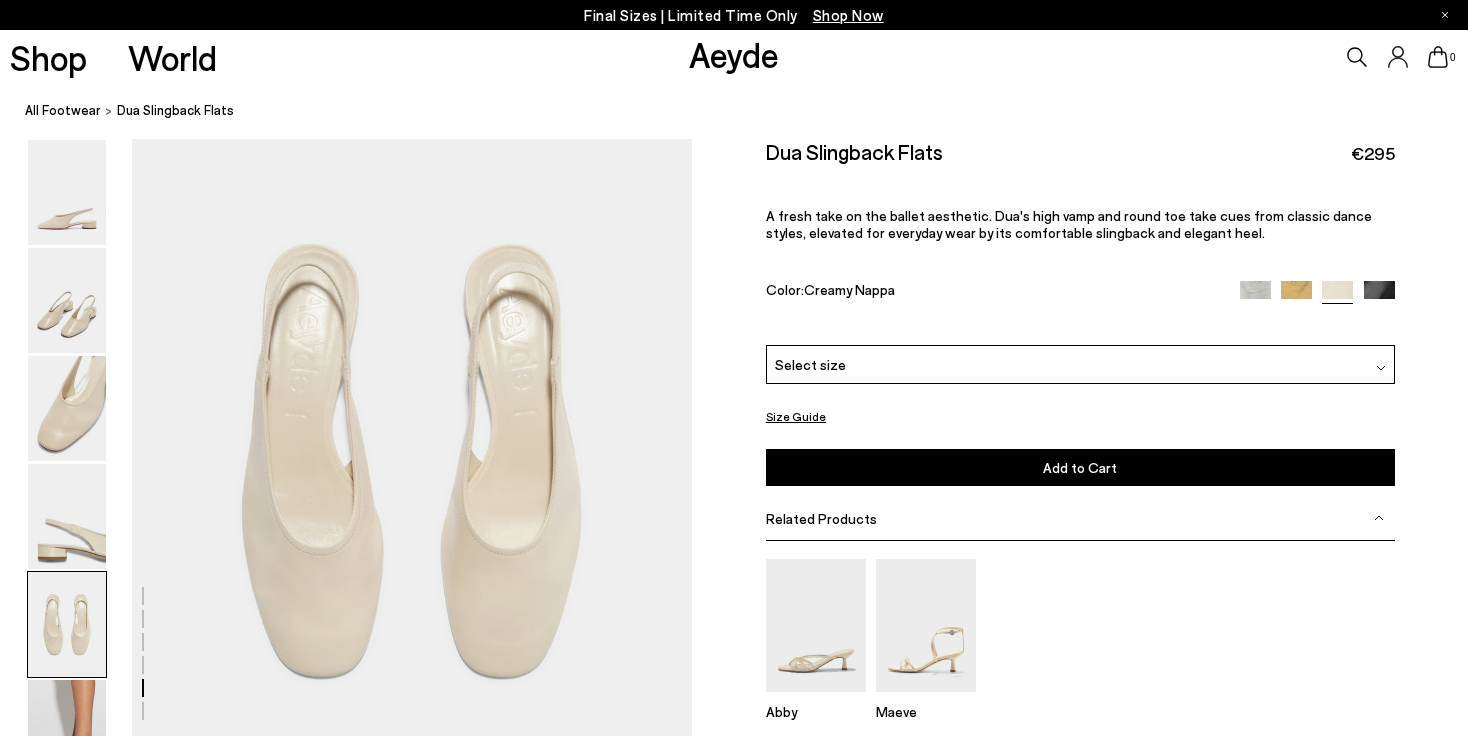 scroll, scrollTop: 2853, scrollLeft: 0, axis: vertical 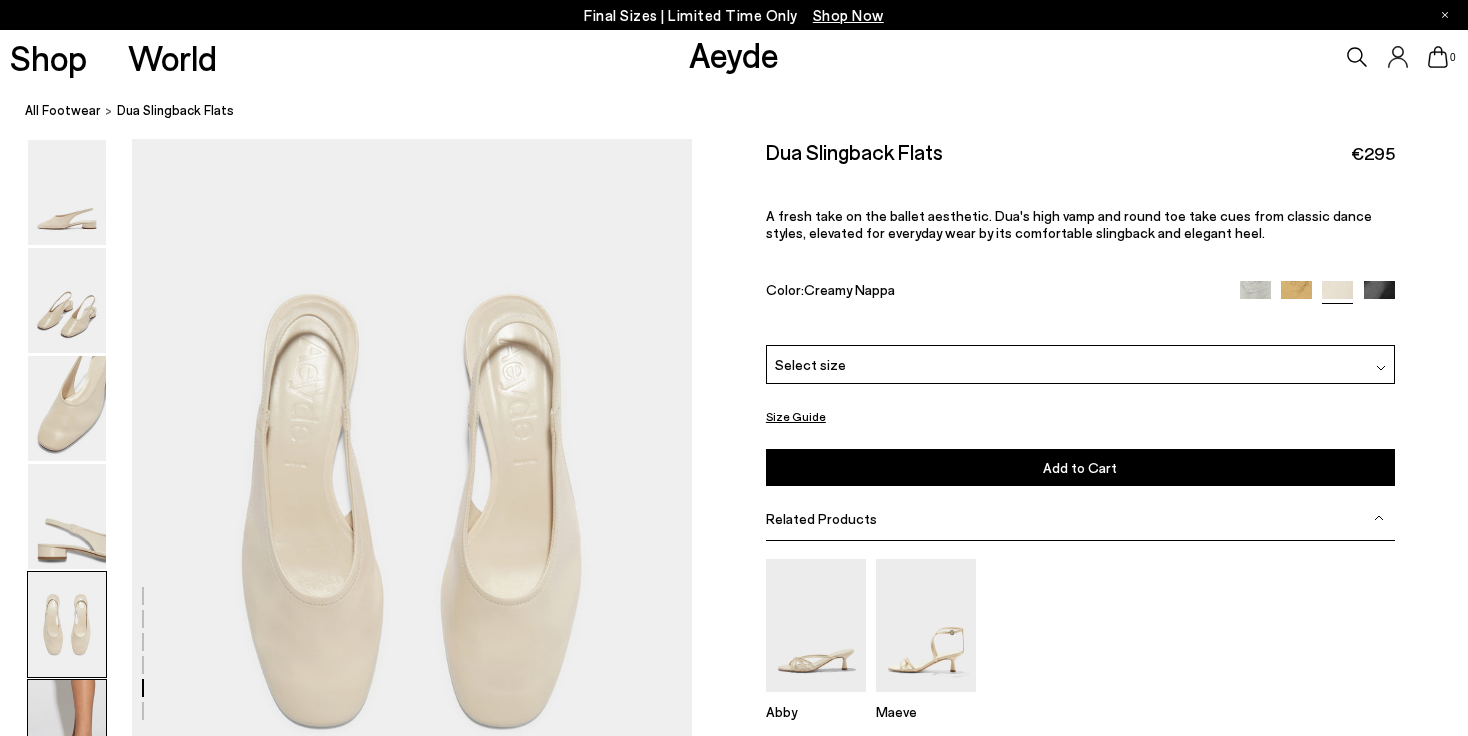 click at bounding box center [67, 732] 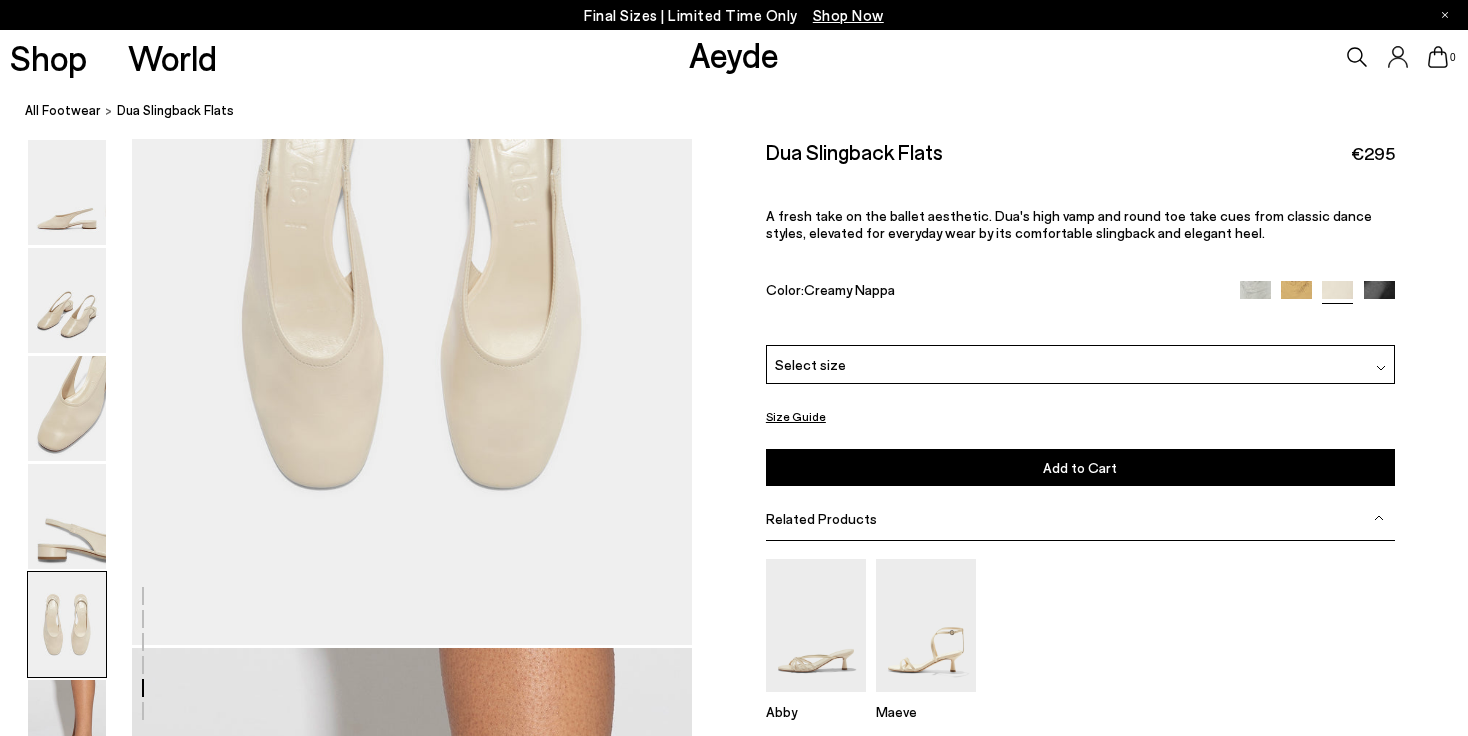scroll, scrollTop: 3040, scrollLeft: 0, axis: vertical 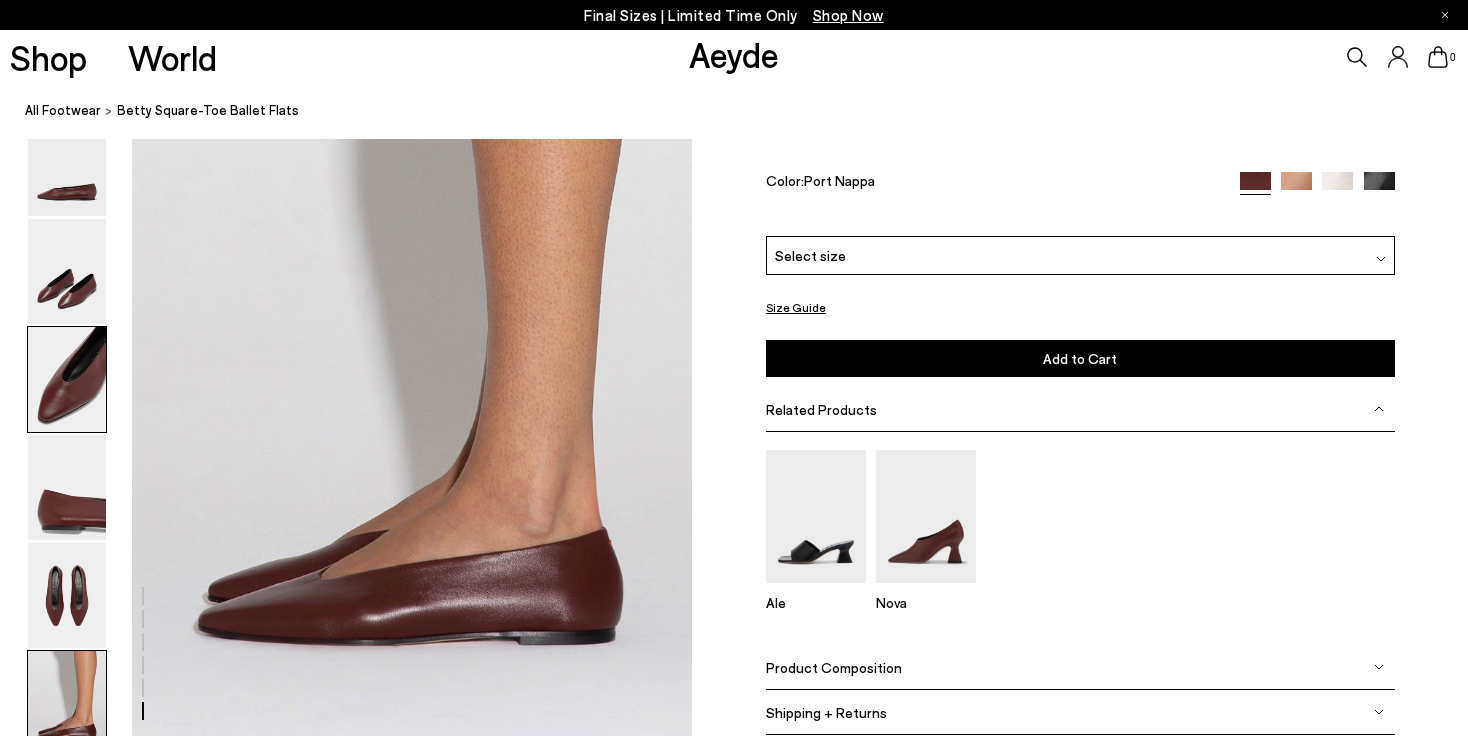 click at bounding box center [67, 379] 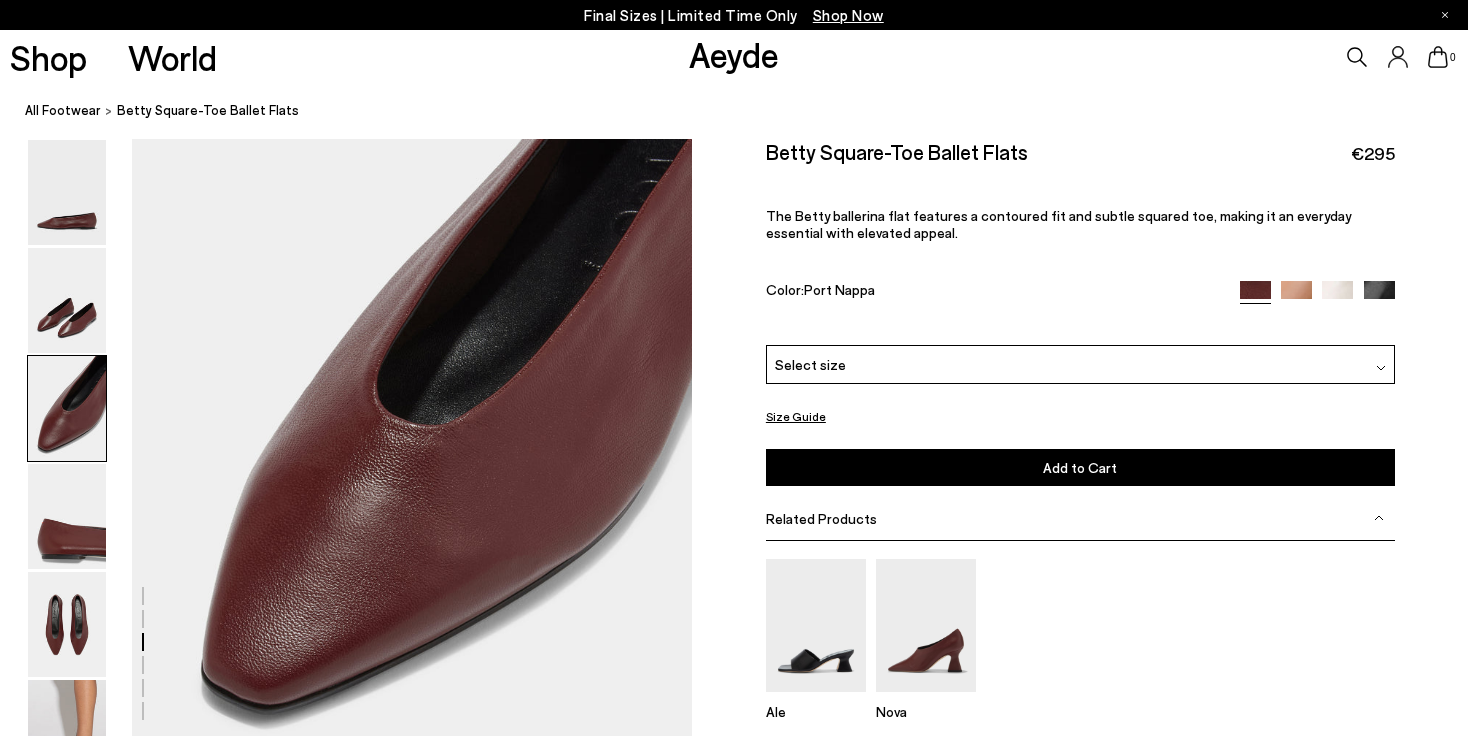 scroll, scrollTop: 1513, scrollLeft: 0, axis: vertical 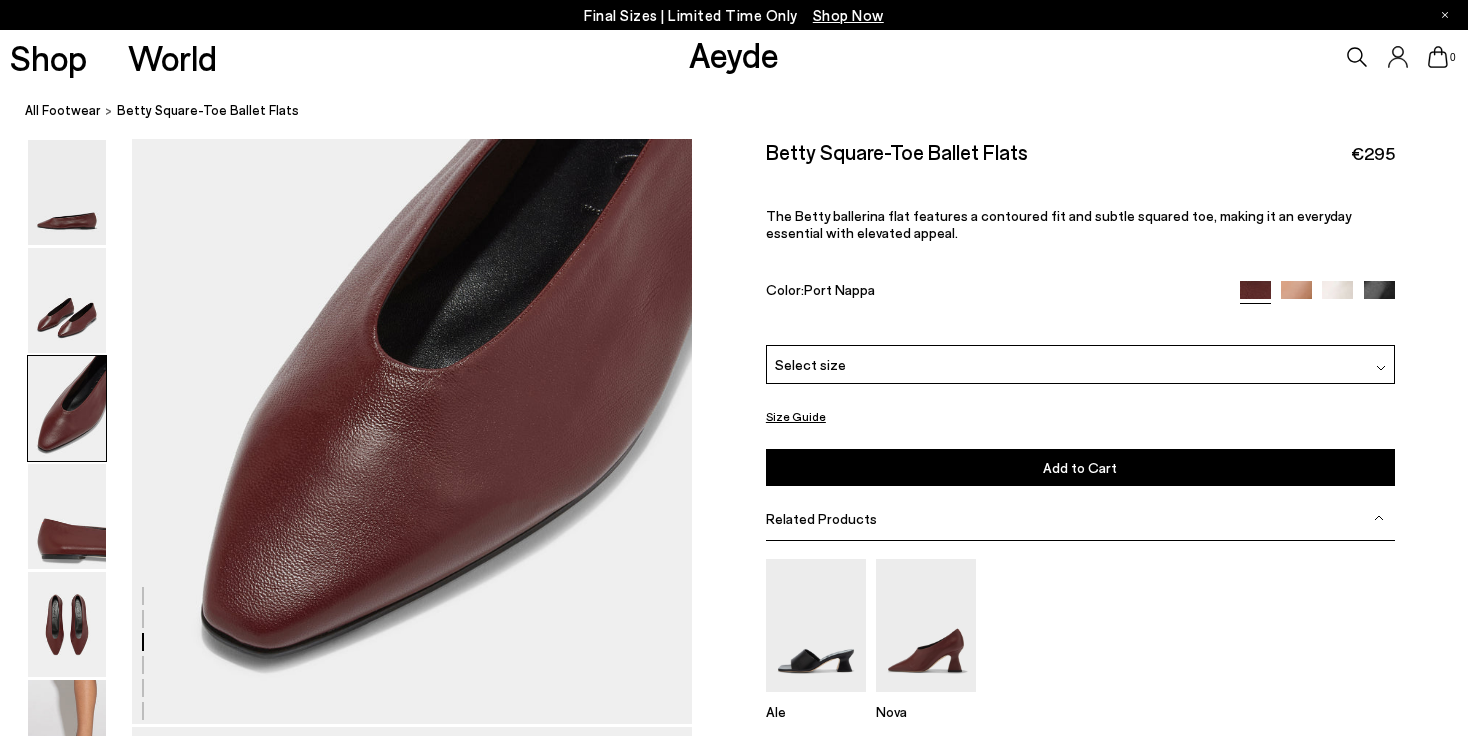 click at bounding box center (1296, 296) 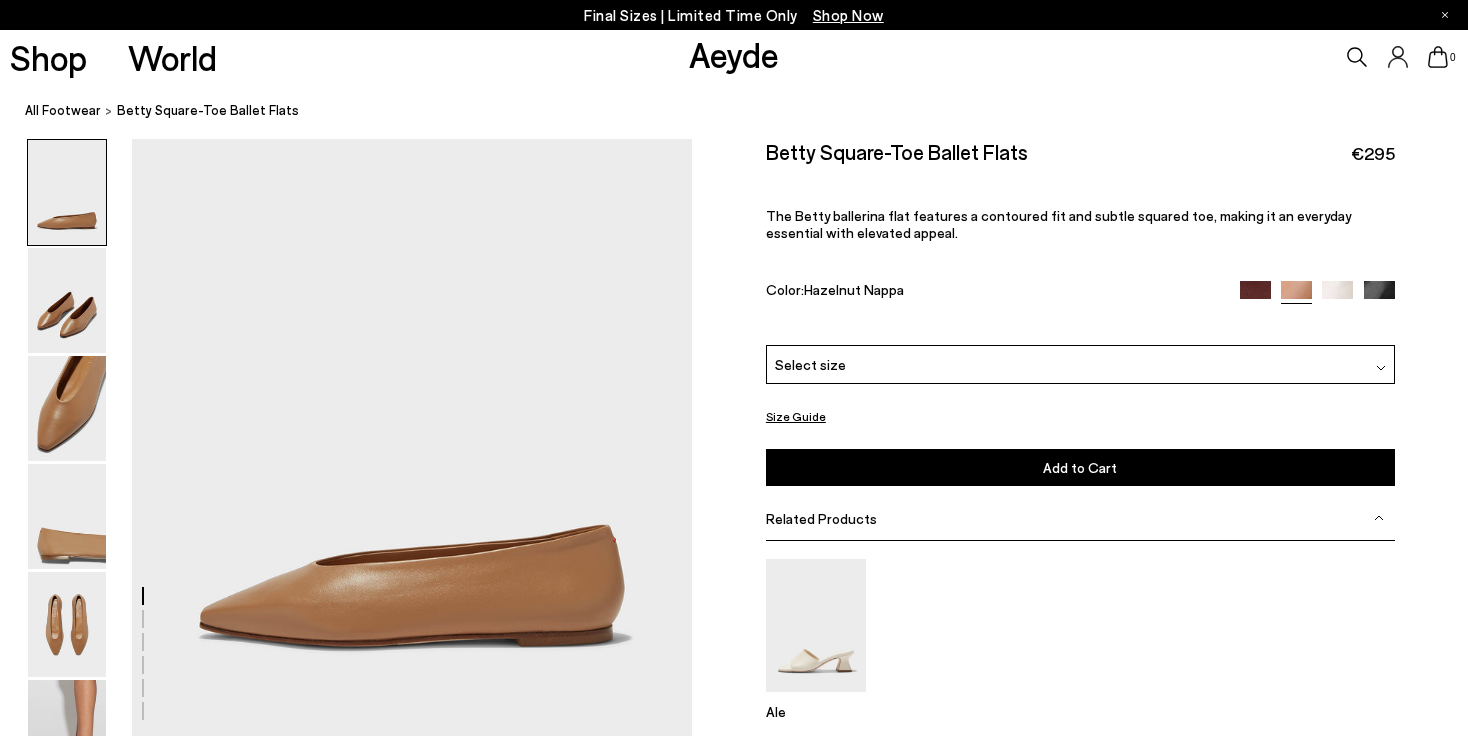 scroll, scrollTop: 0, scrollLeft: 0, axis: both 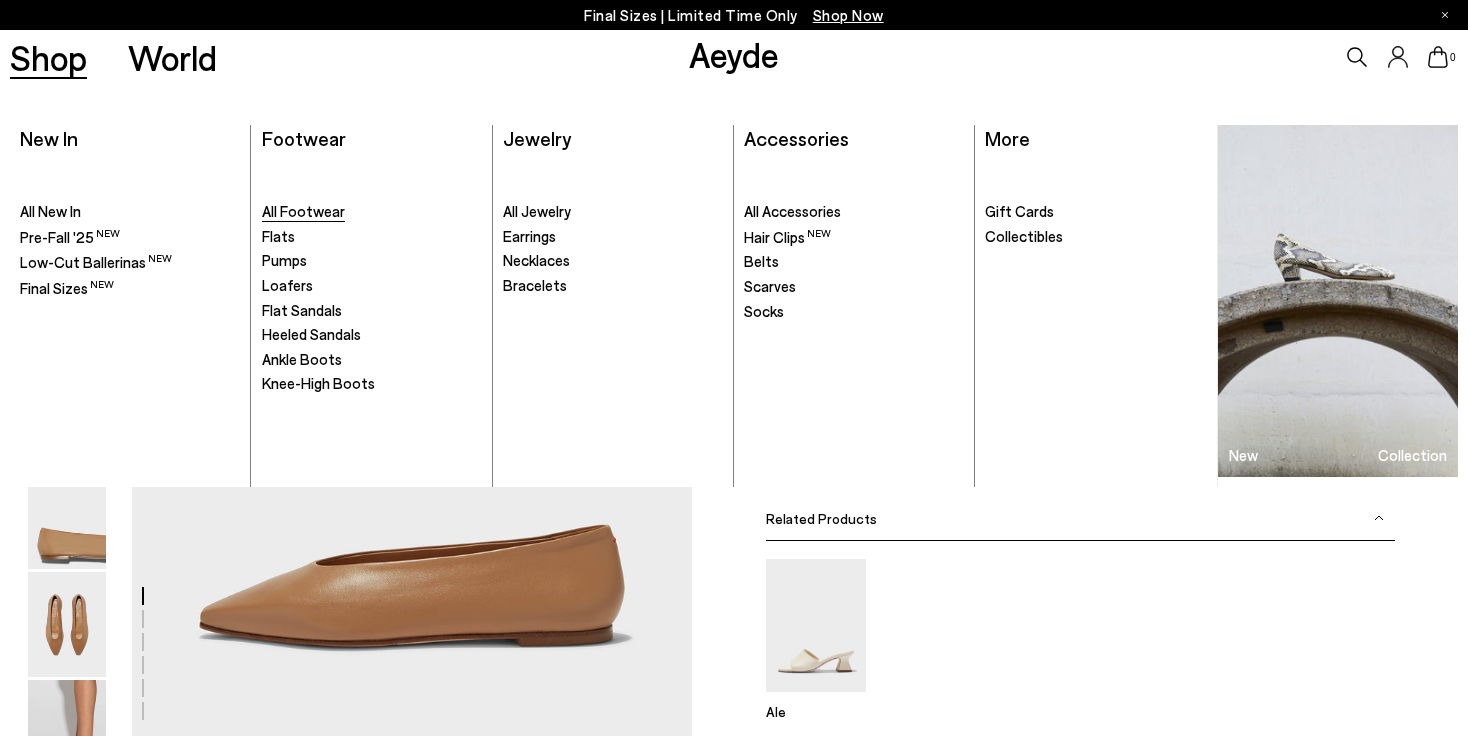 click on "All Footwear" at bounding box center [303, 211] 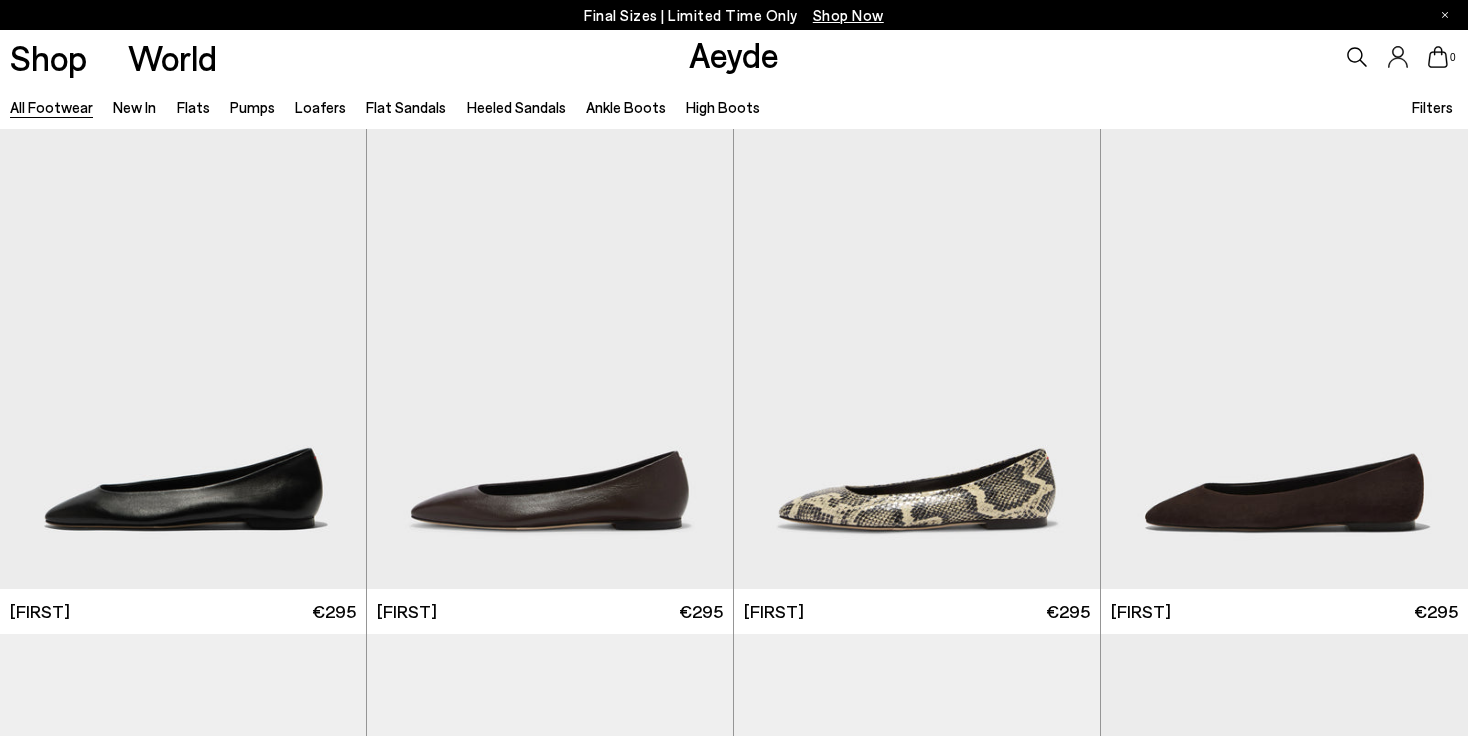 scroll, scrollTop: 0, scrollLeft: 0, axis: both 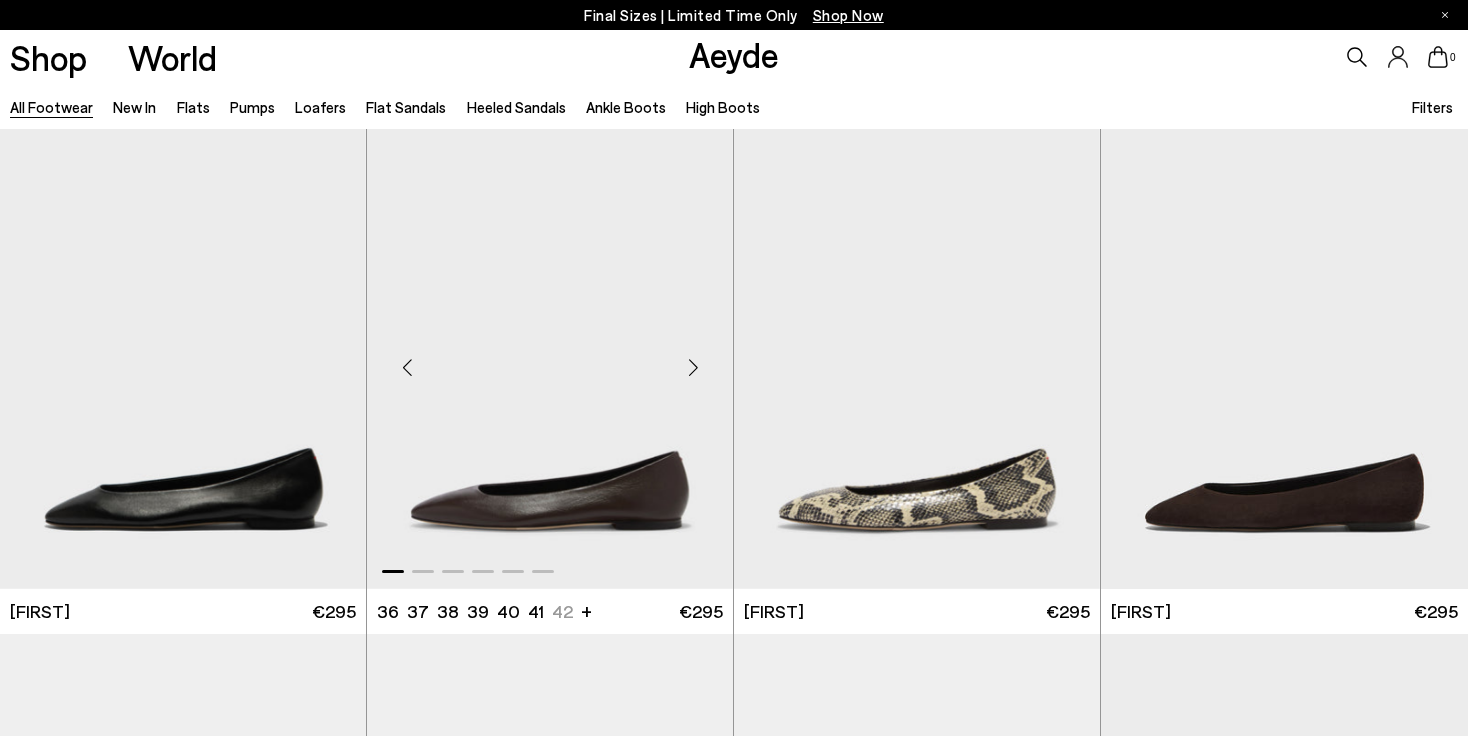 click at bounding box center [693, 367] 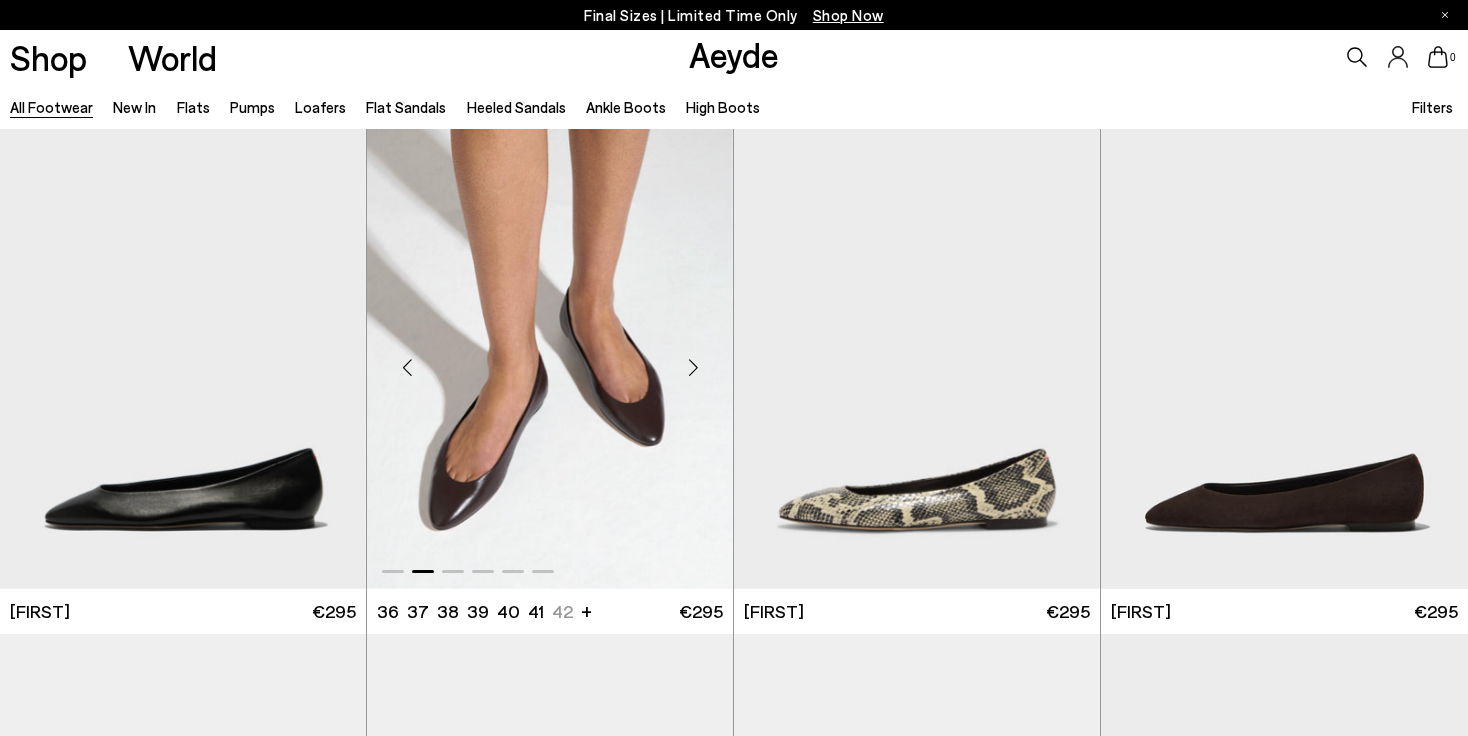 click at bounding box center [693, 367] 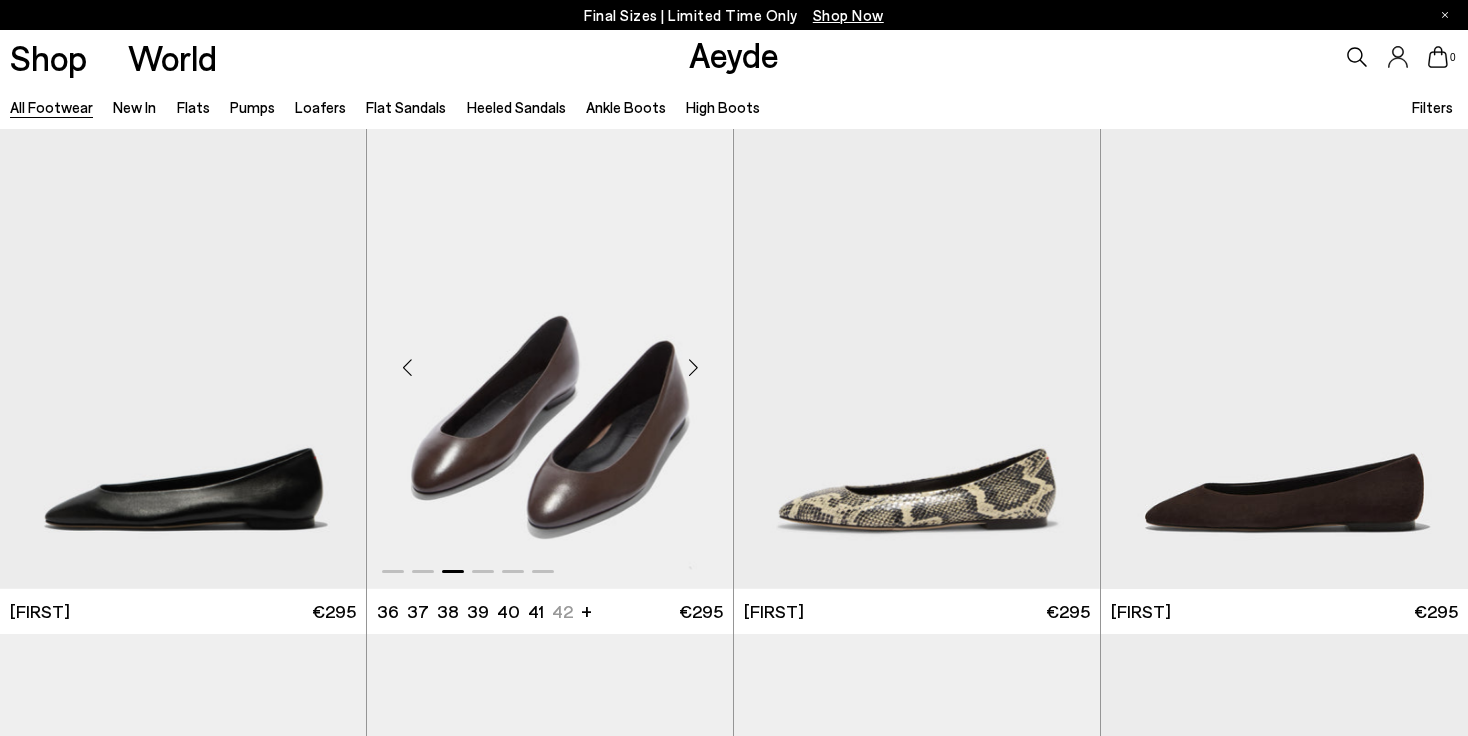 click at bounding box center [693, 367] 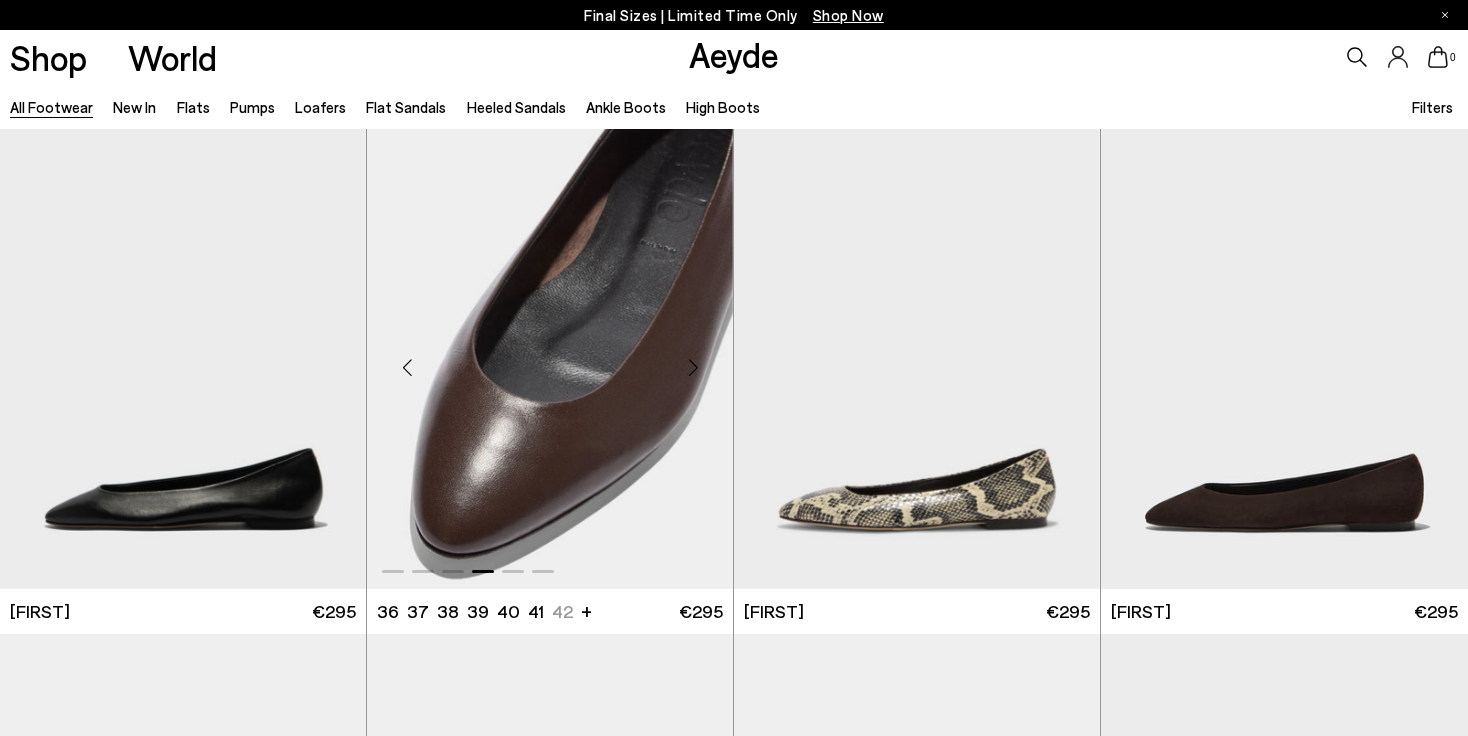 click at bounding box center [693, 367] 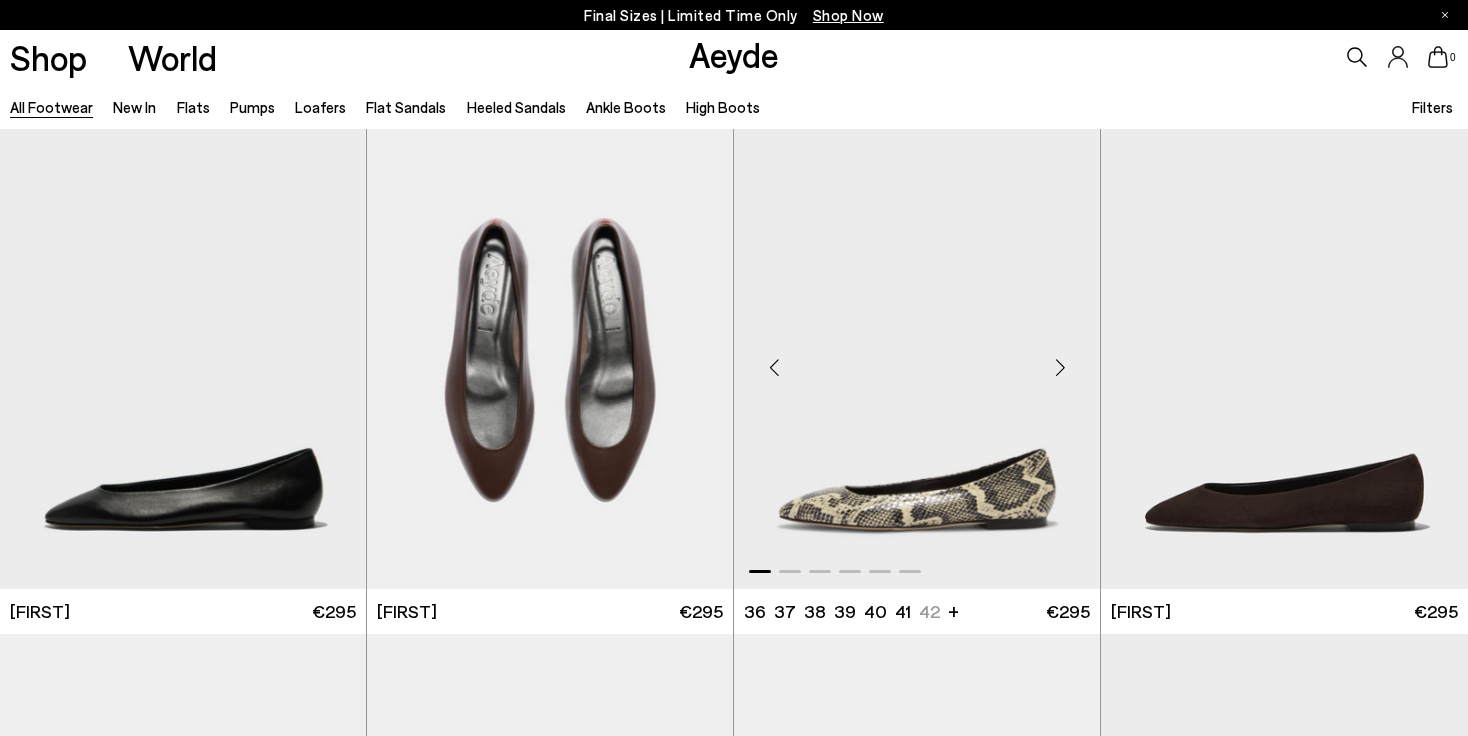 click at bounding box center (1060, 367) 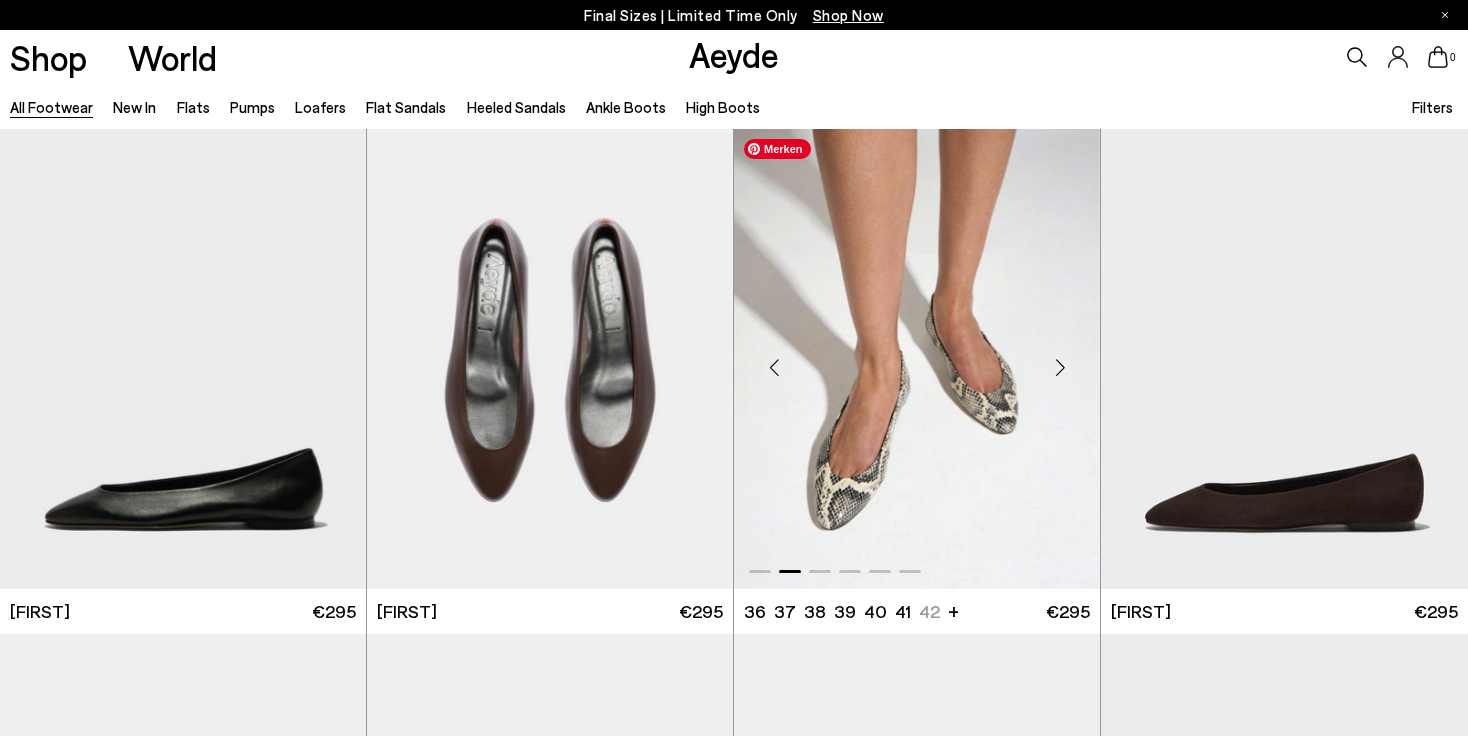 click at bounding box center [917, 359] 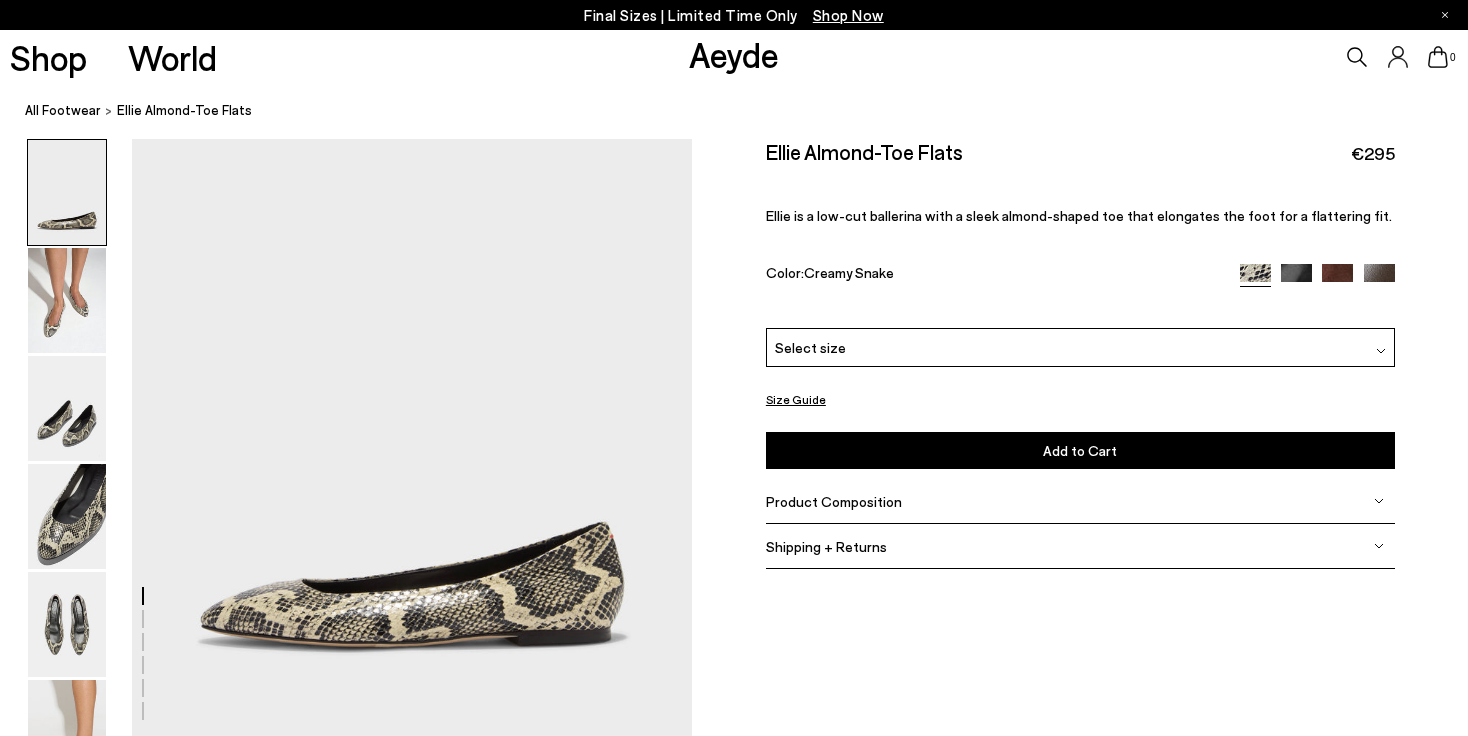 scroll, scrollTop: 0, scrollLeft: 0, axis: both 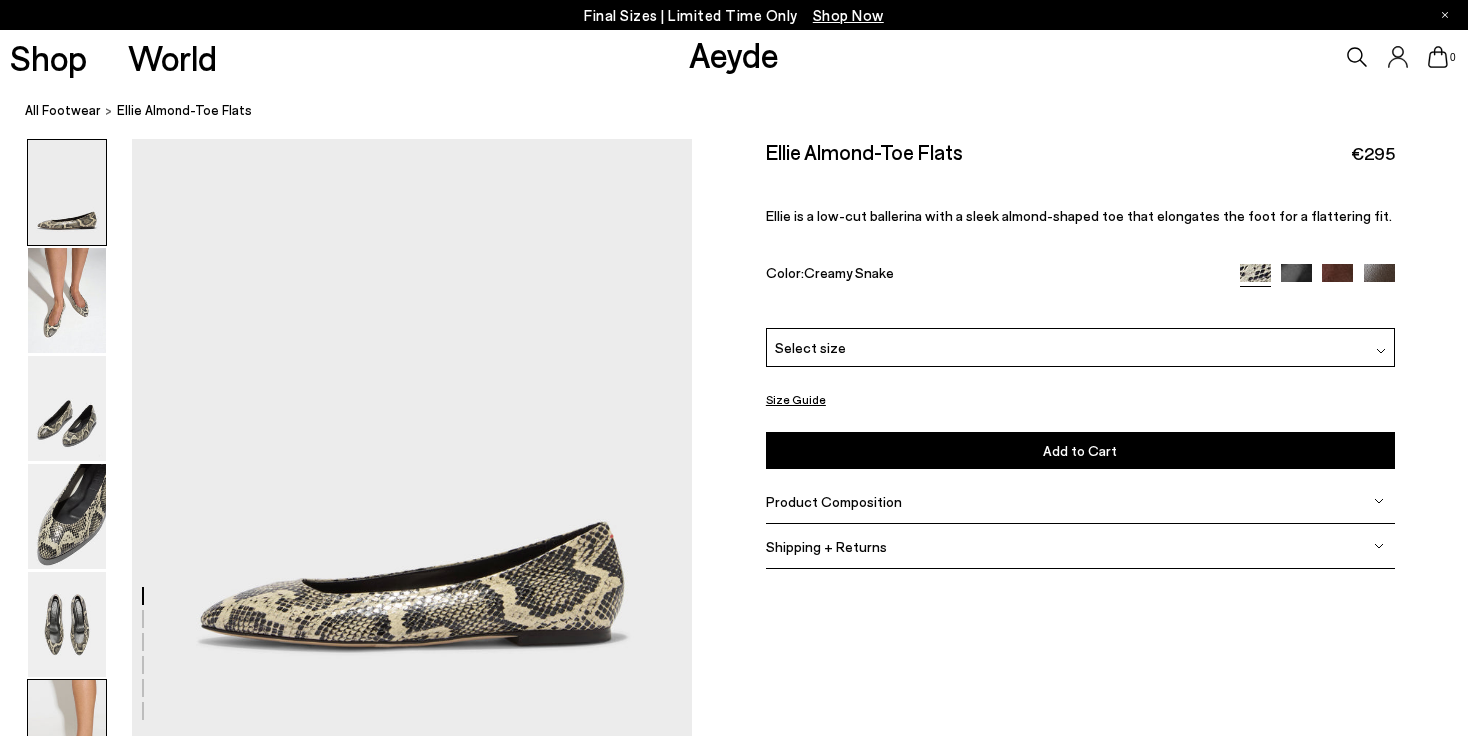 click at bounding box center [67, 732] 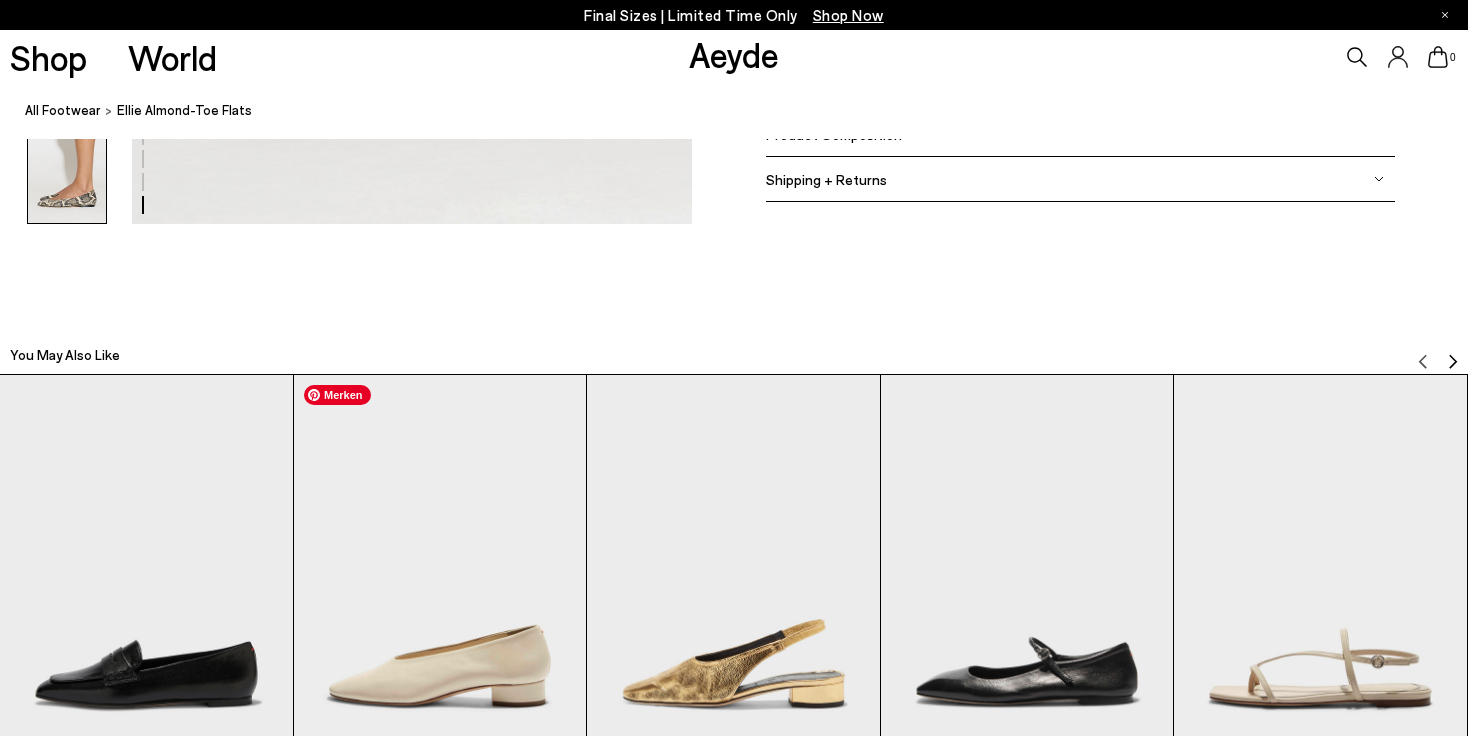 scroll, scrollTop: 3713, scrollLeft: 0, axis: vertical 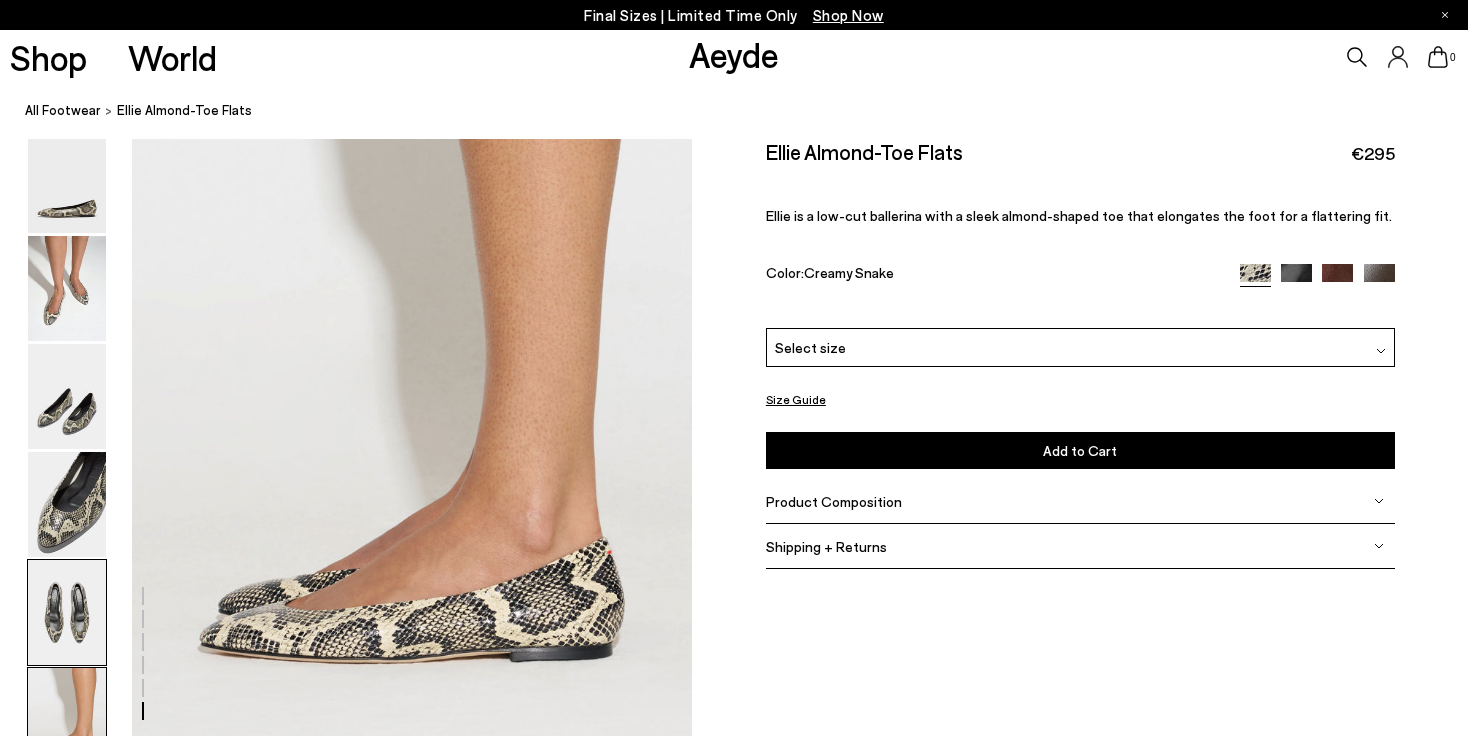 click at bounding box center (67, 612) 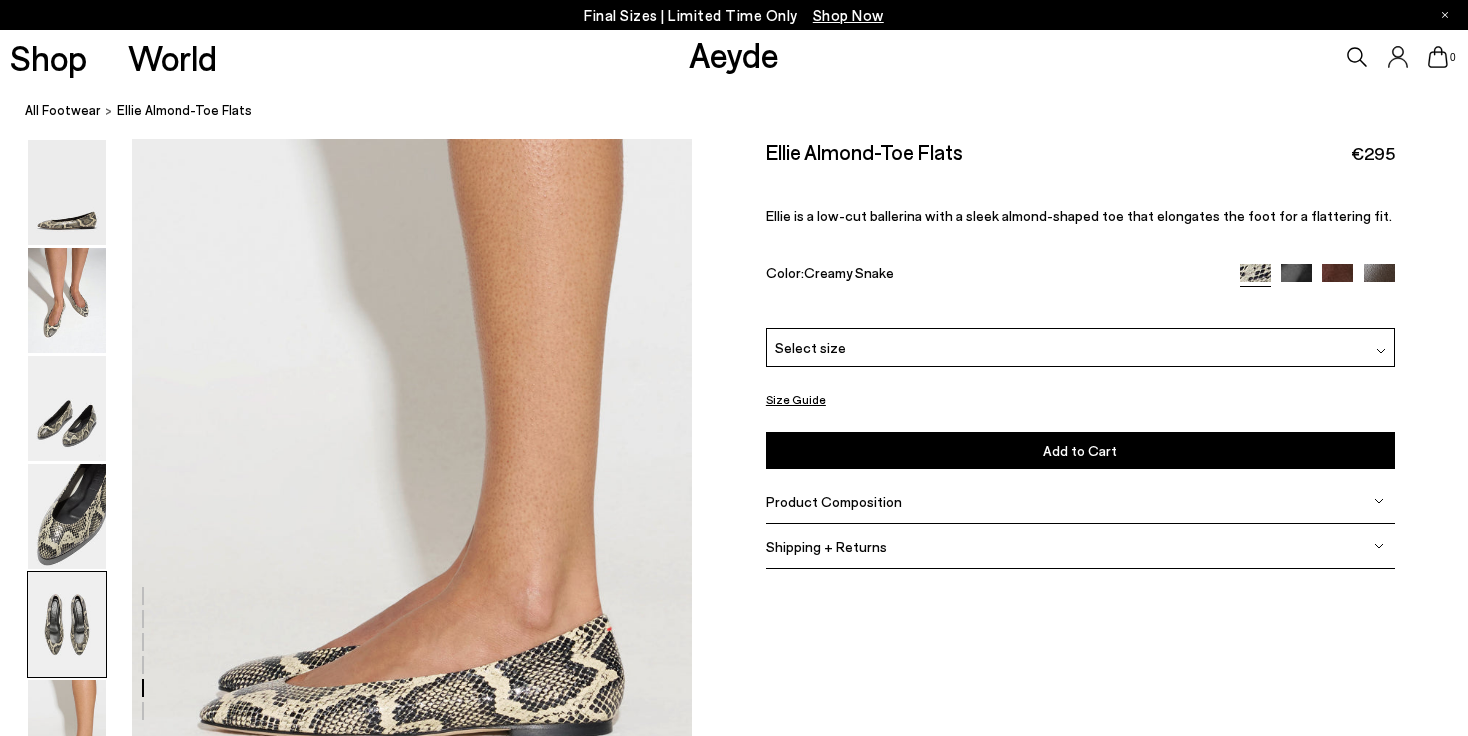 scroll, scrollTop: 3361, scrollLeft: 0, axis: vertical 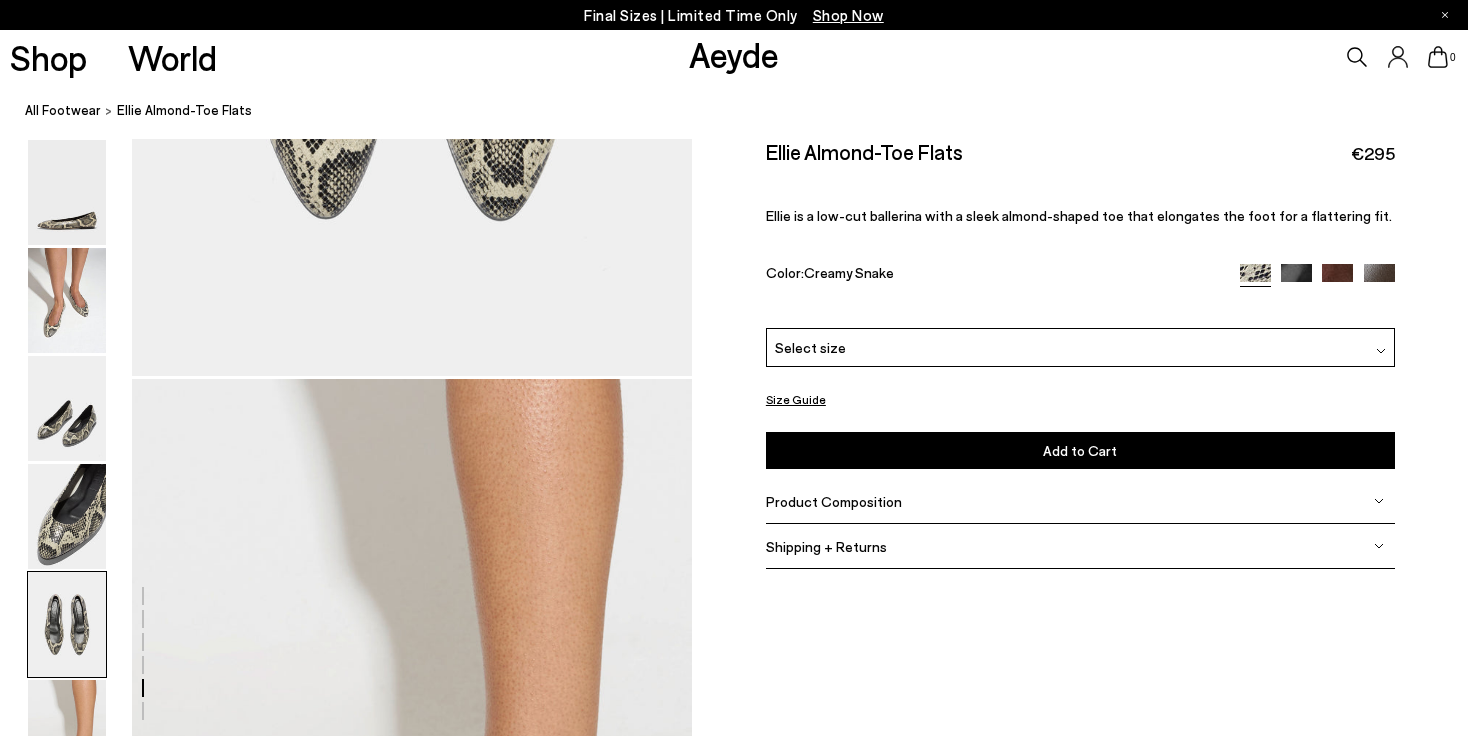 click at bounding box center (1379, 279) 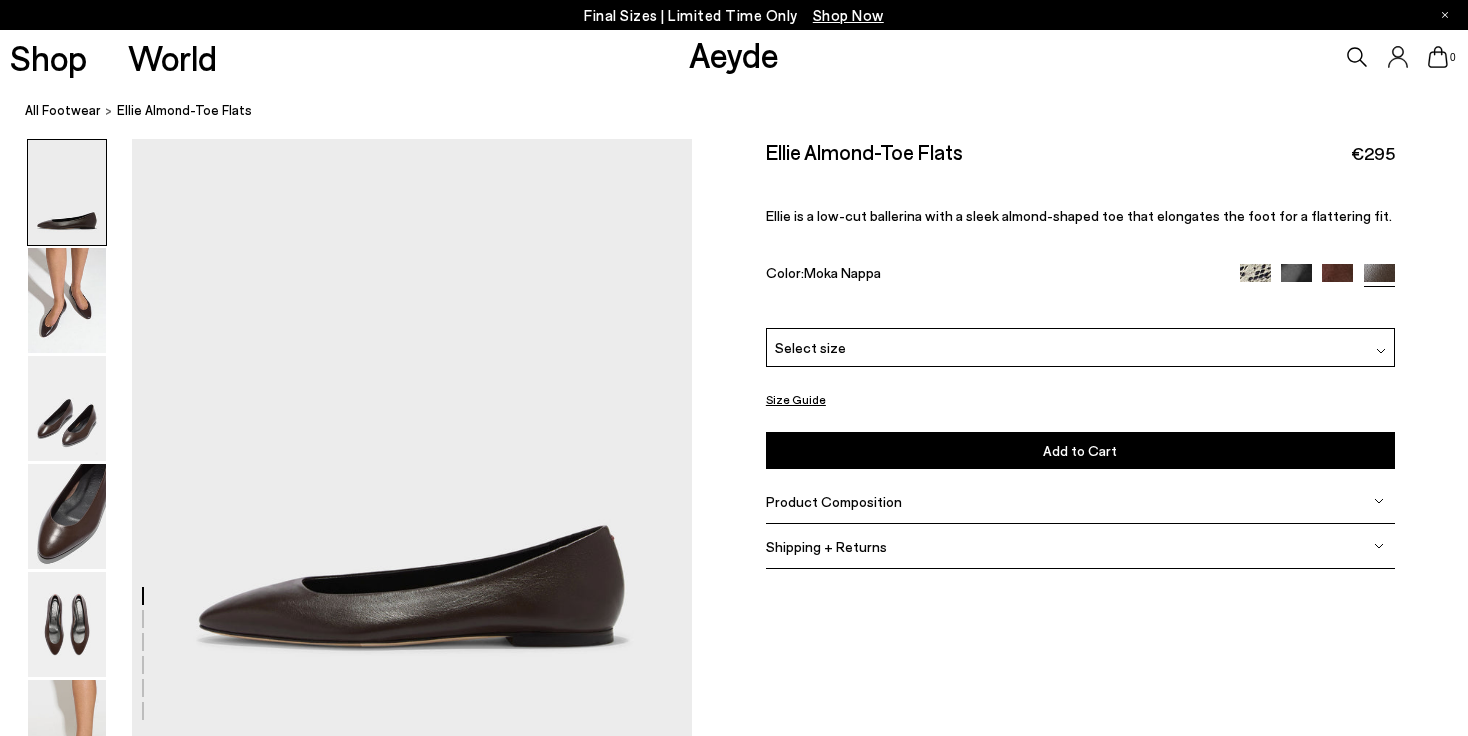 scroll, scrollTop: 0, scrollLeft: 0, axis: both 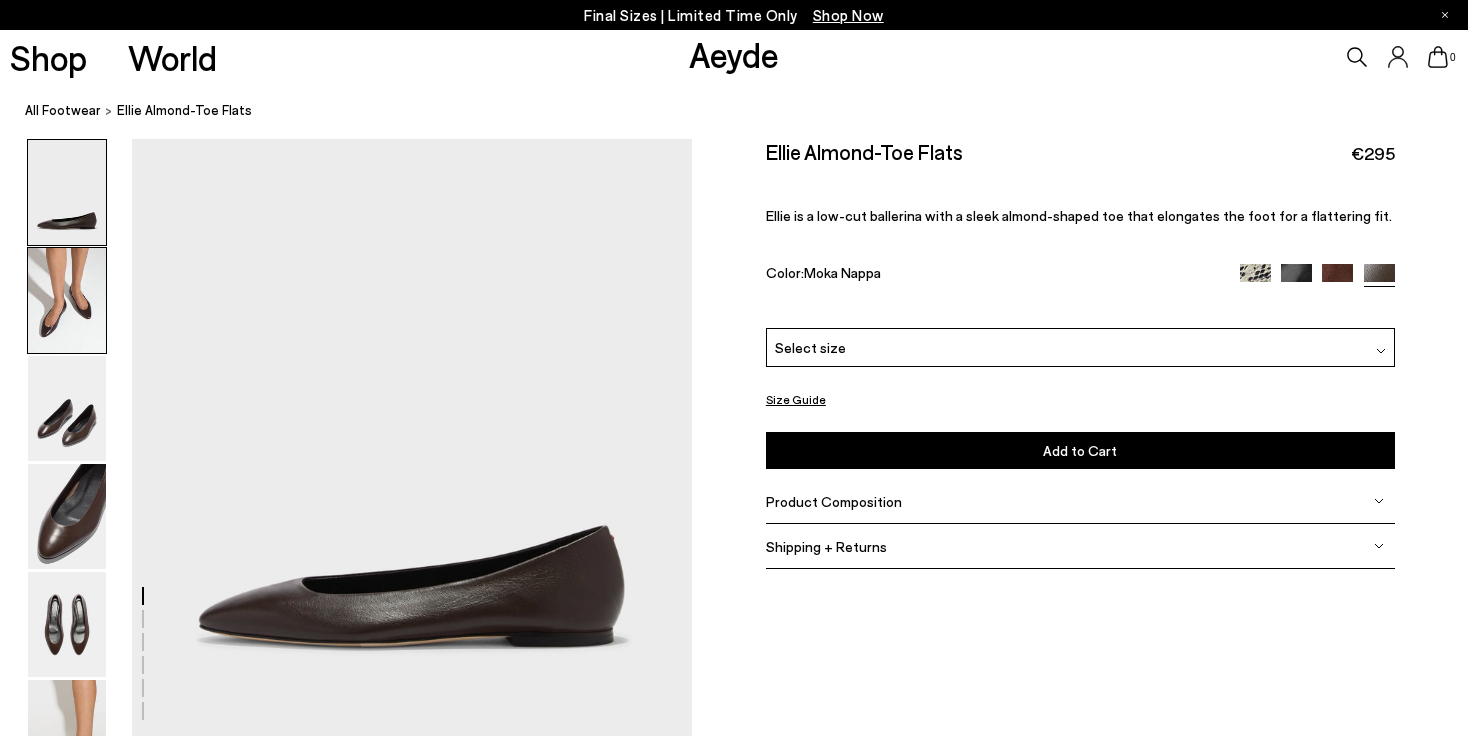 click at bounding box center [67, 300] 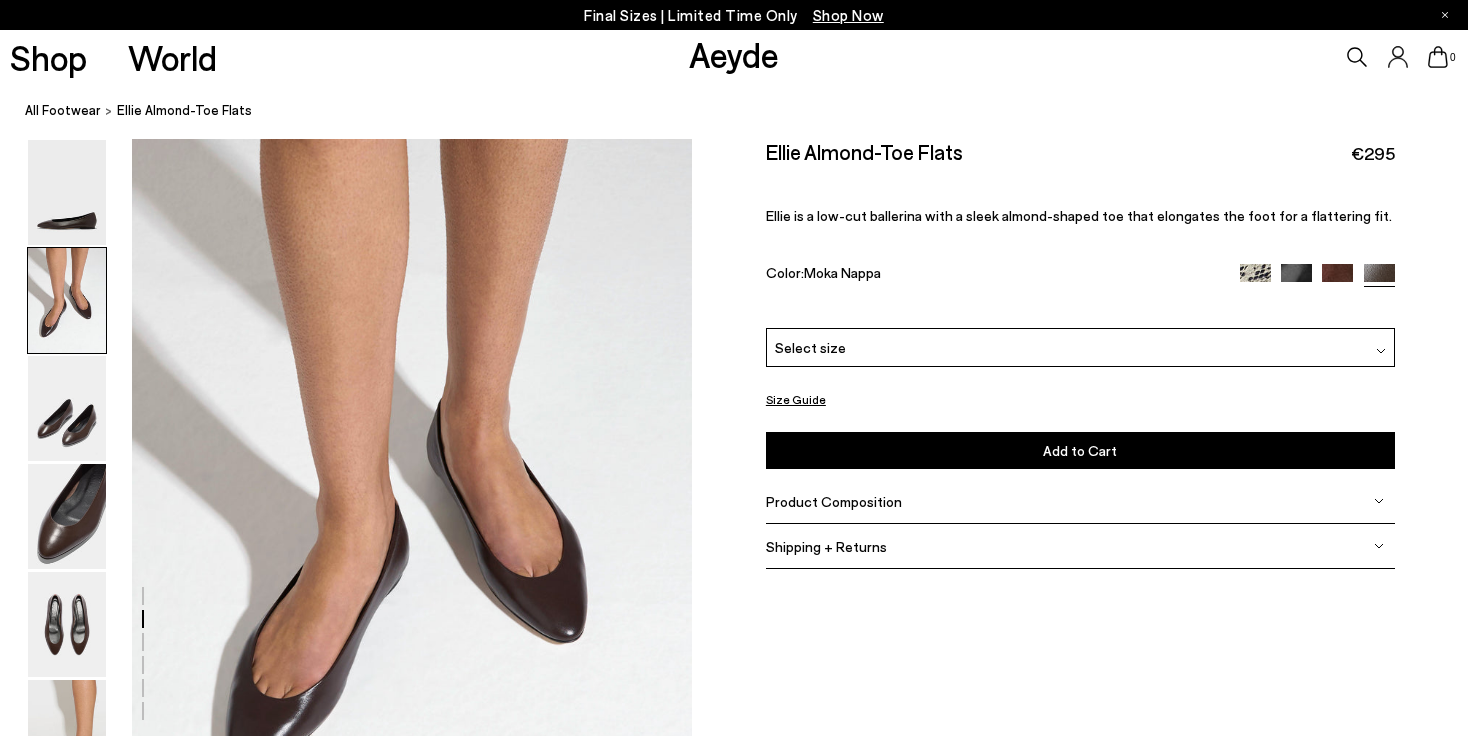 scroll, scrollTop: 737, scrollLeft: 0, axis: vertical 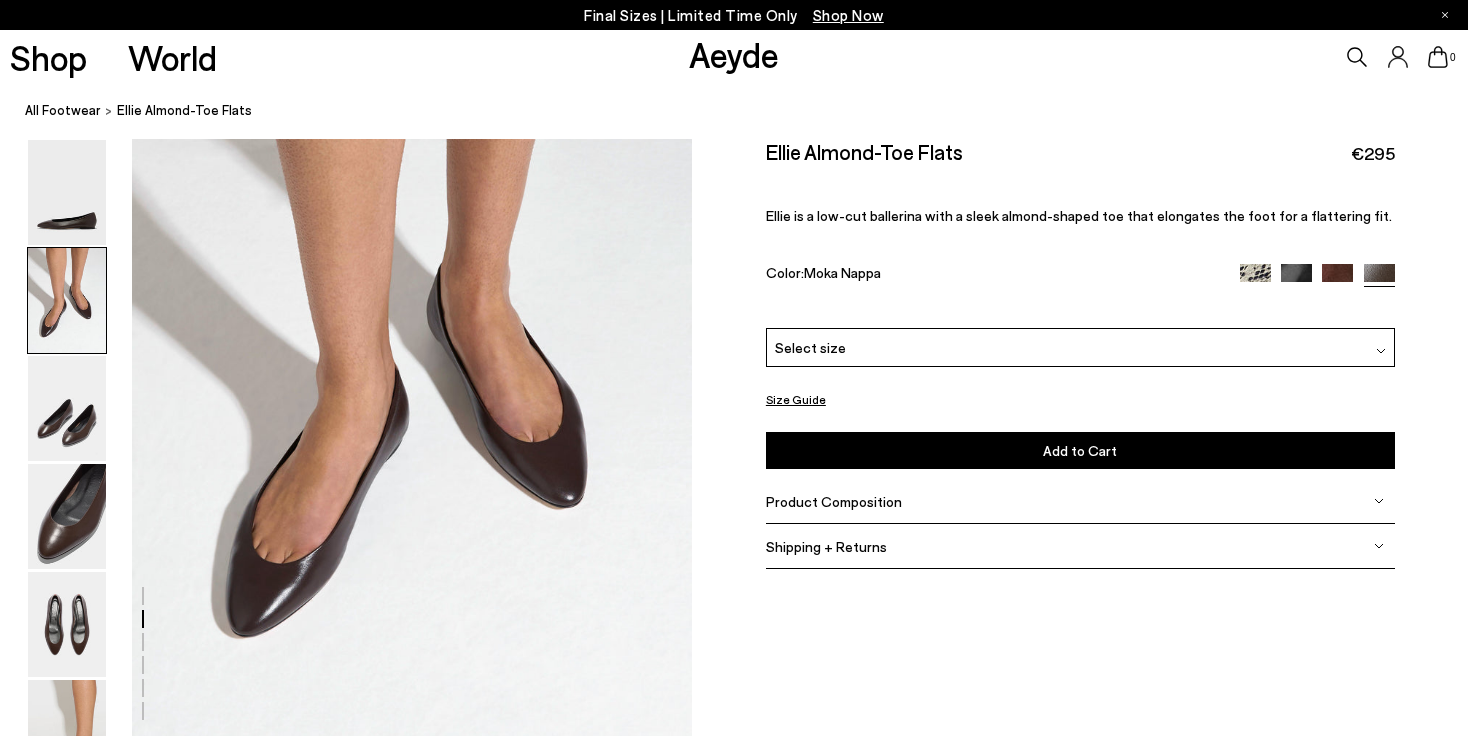 click at bounding box center (1337, 279) 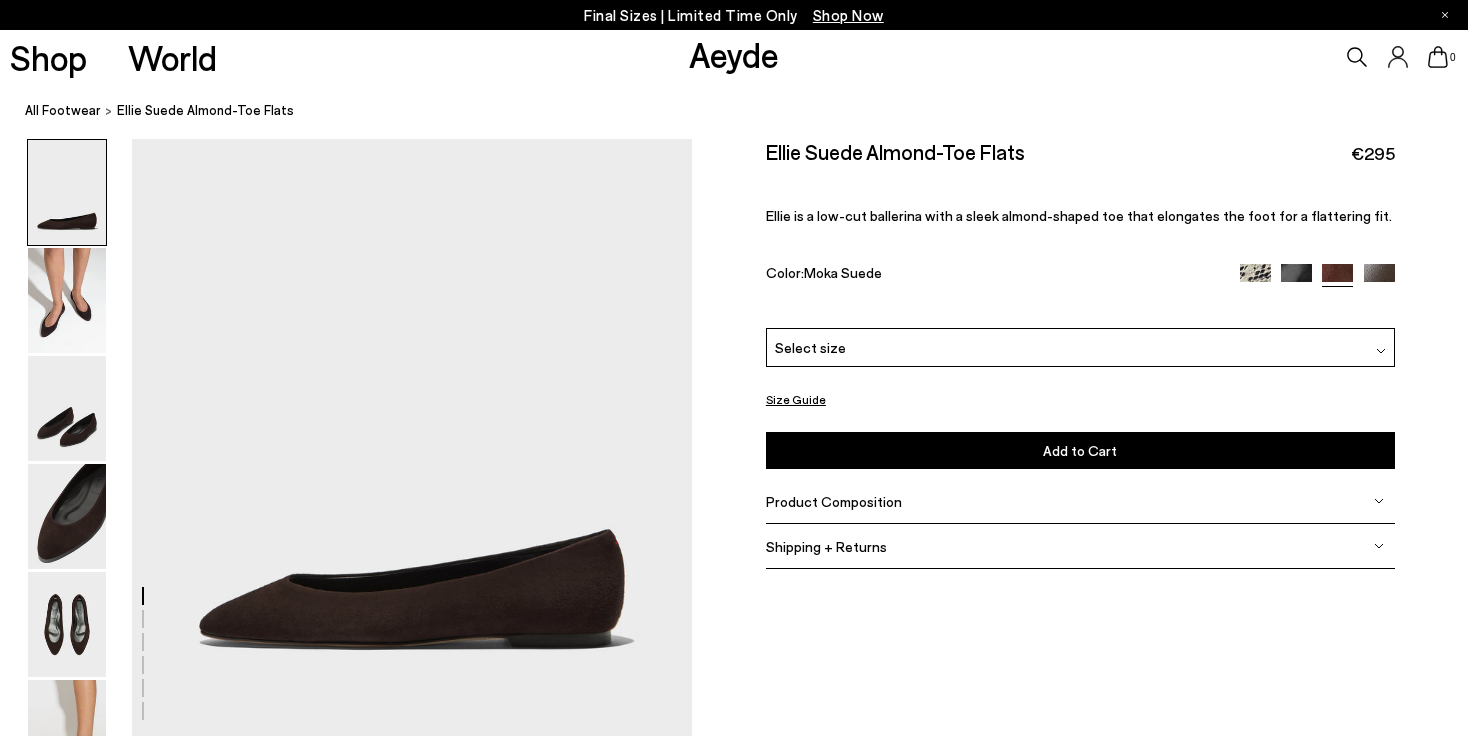 scroll, scrollTop: 0, scrollLeft: 0, axis: both 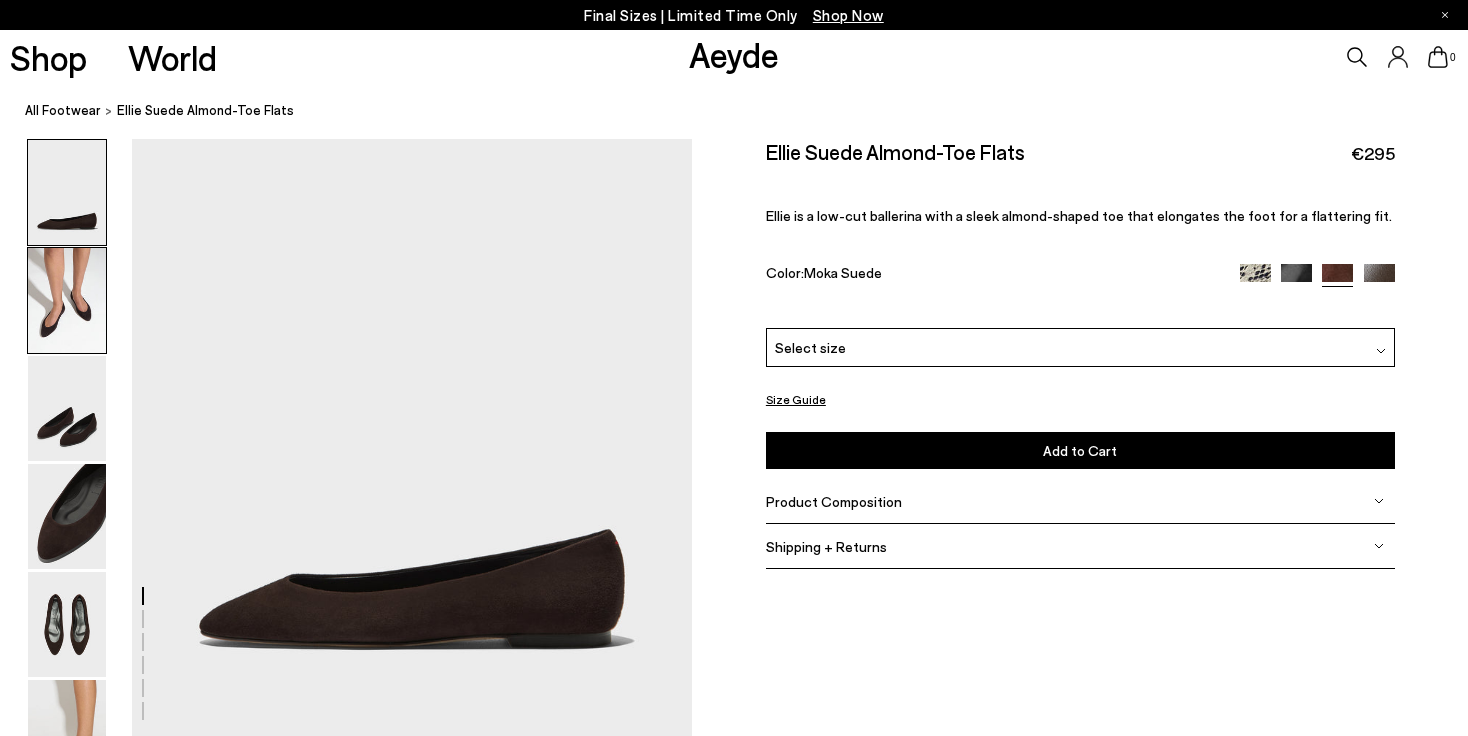 click at bounding box center (67, 300) 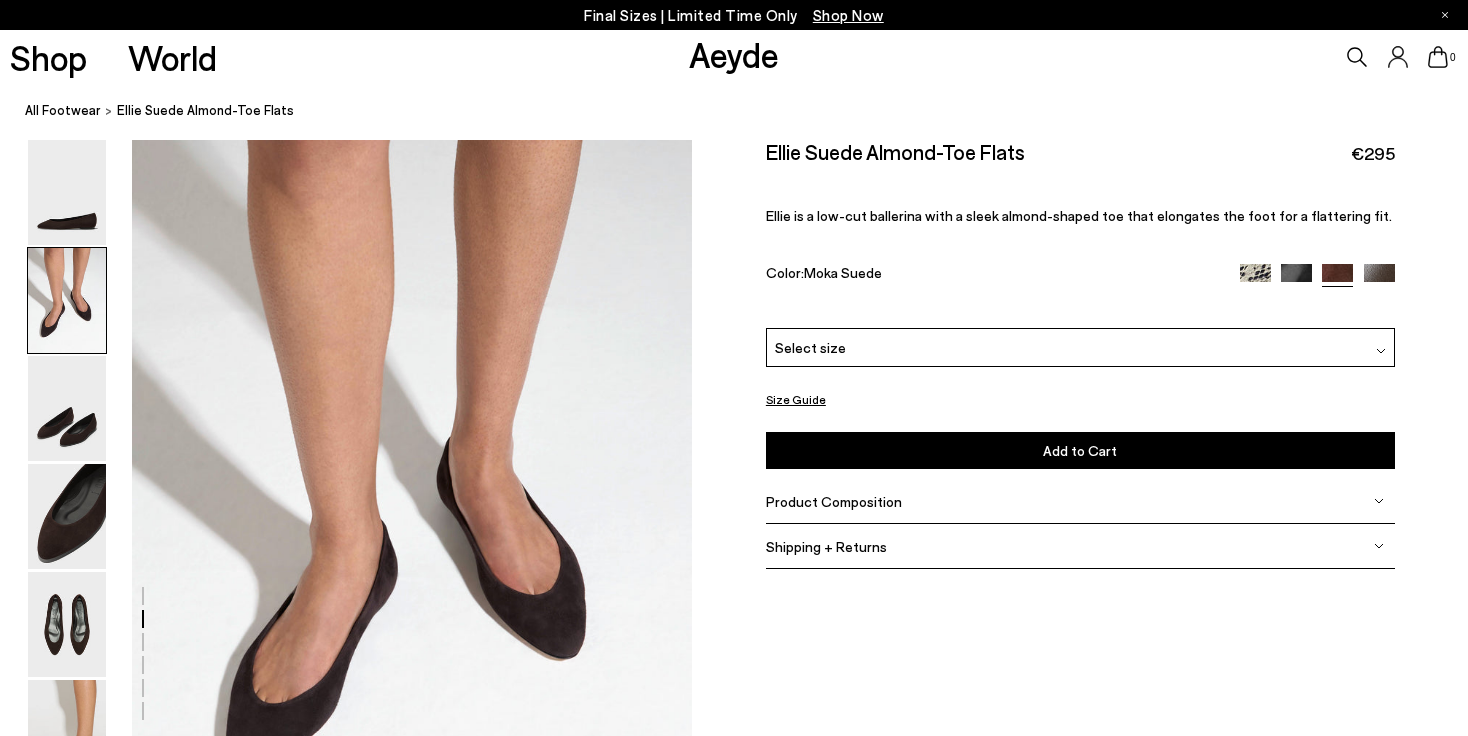 scroll, scrollTop: 602, scrollLeft: 0, axis: vertical 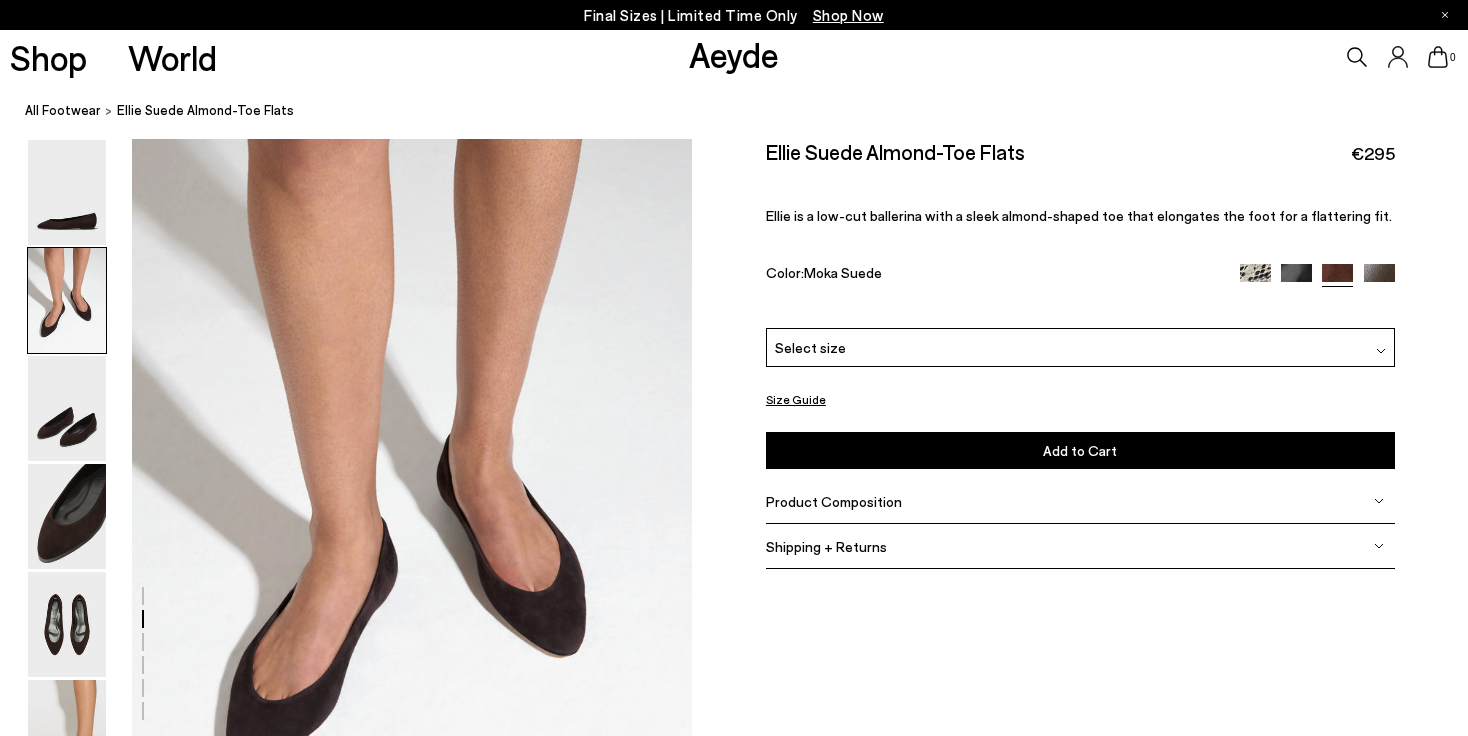 click at bounding box center (1296, 279) 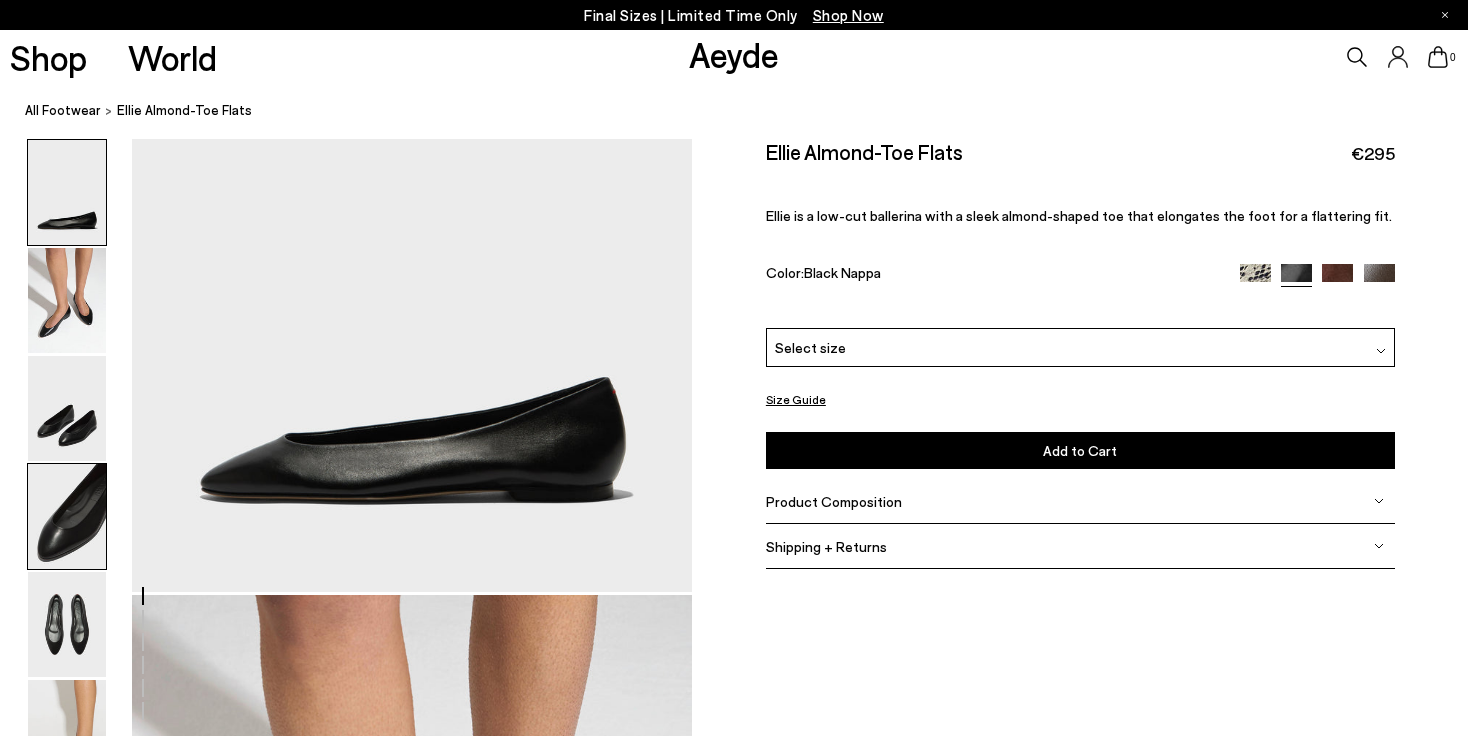 scroll, scrollTop: 258, scrollLeft: 0, axis: vertical 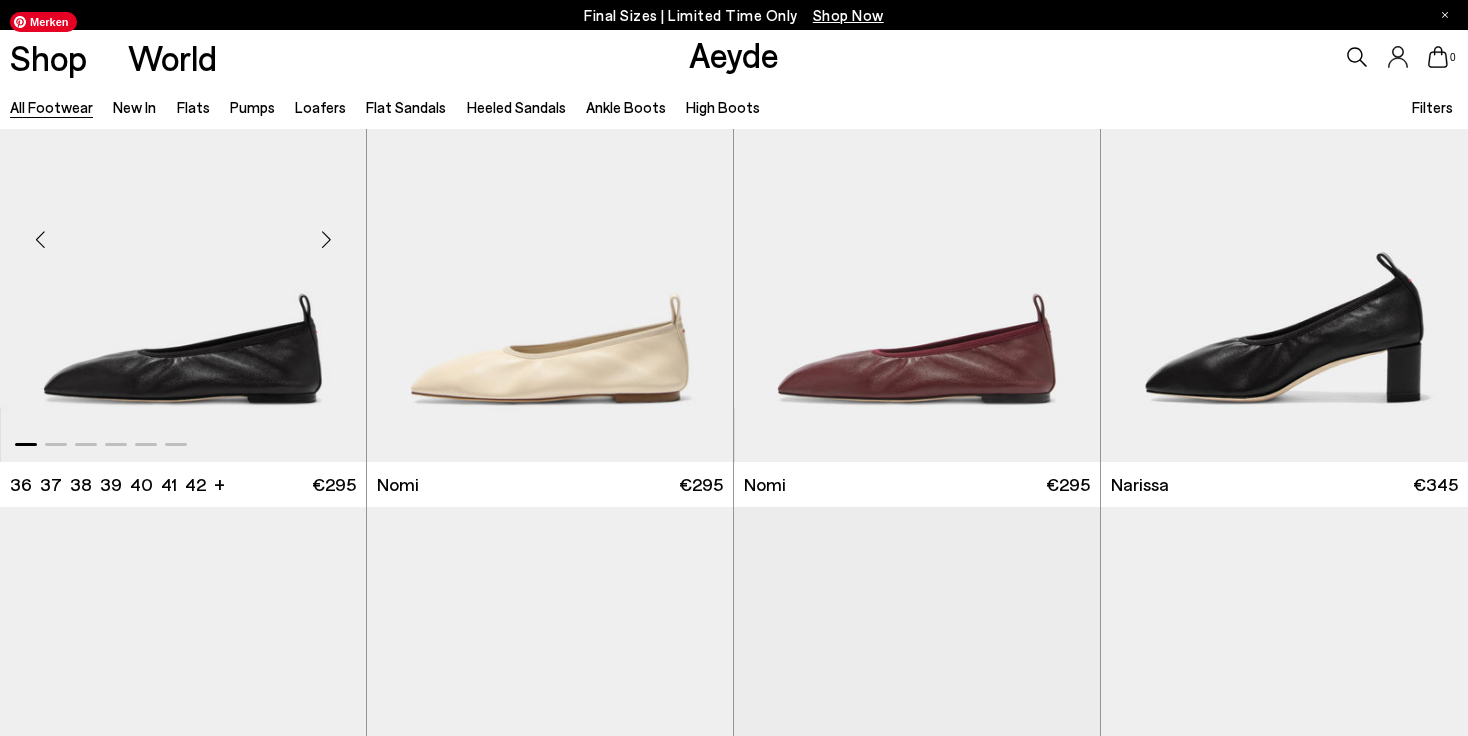 click at bounding box center (183, 232) 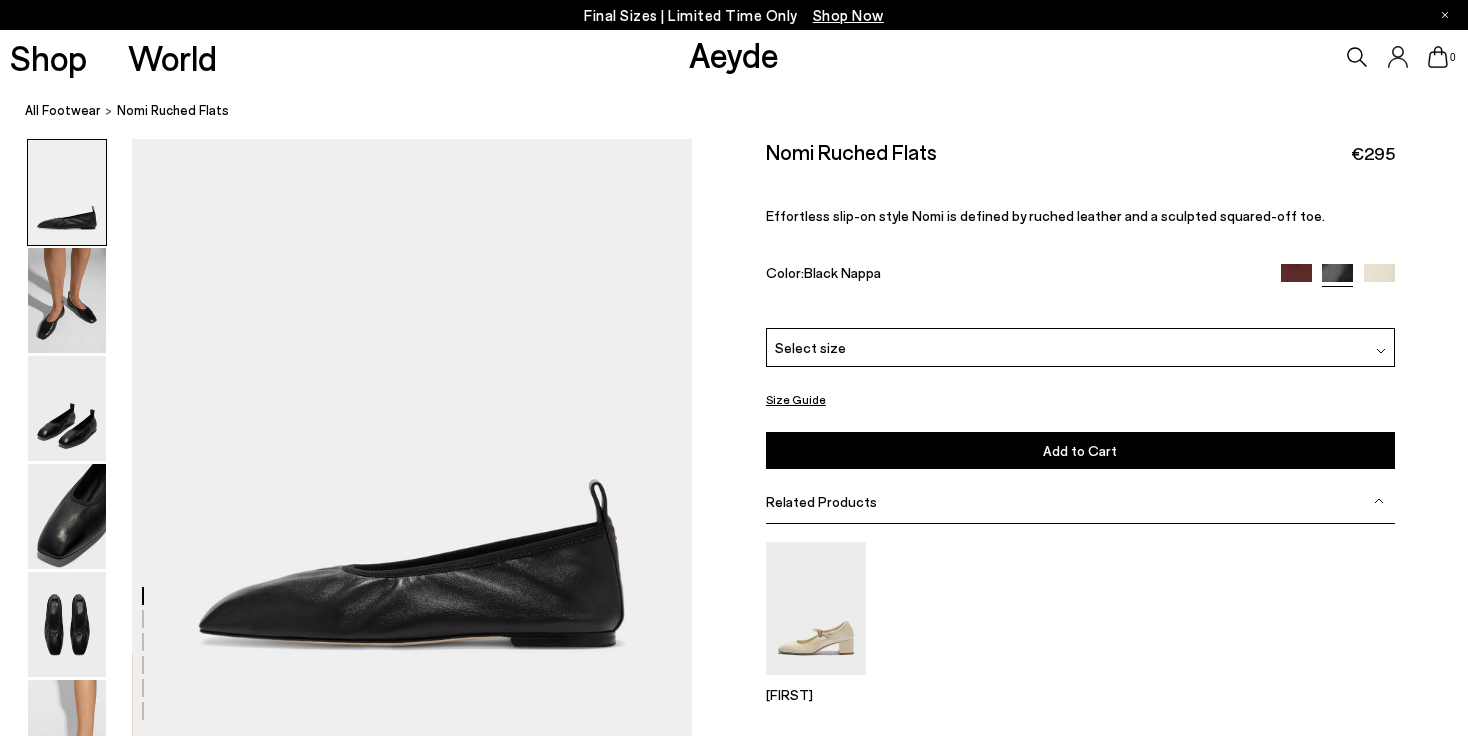 scroll, scrollTop: 0, scrollLeft: 0, axis: both 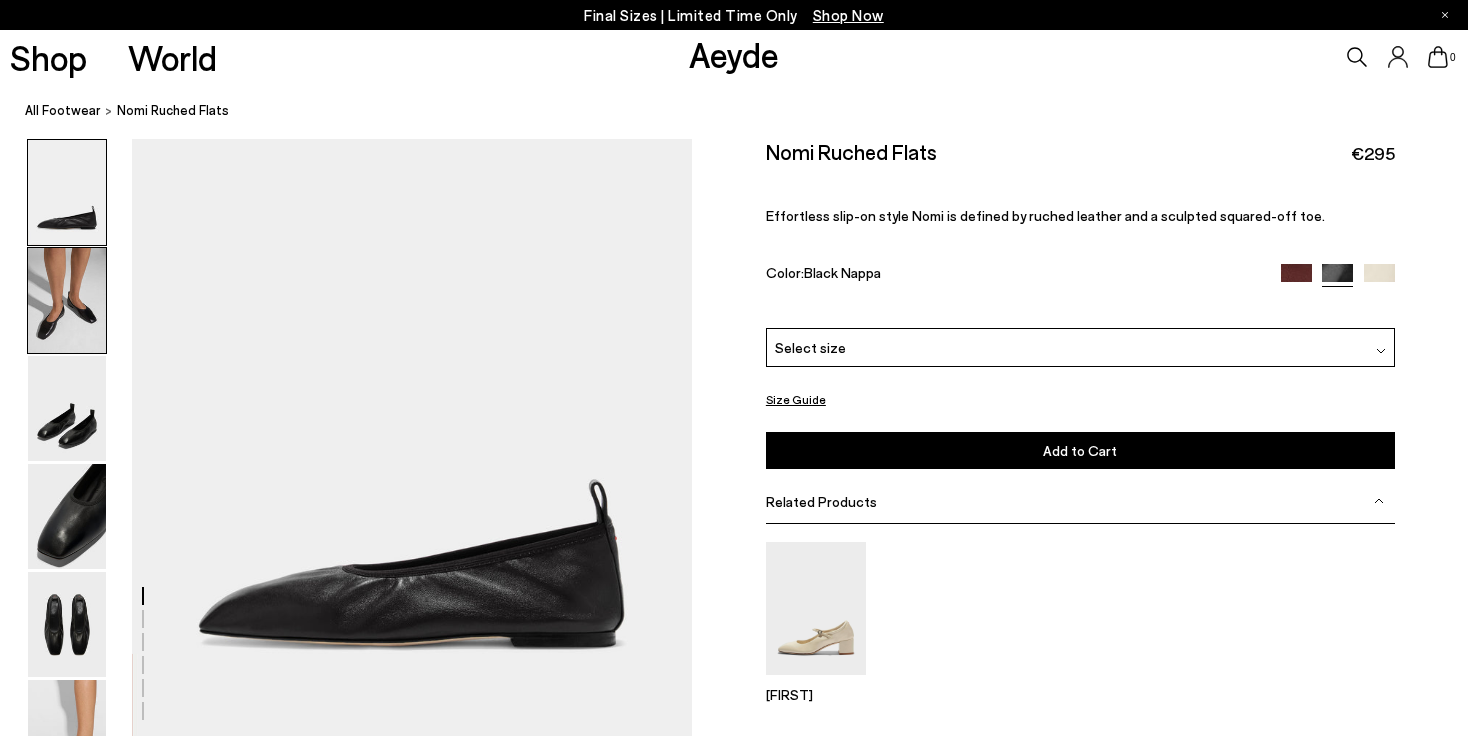 click at bounding box center (67, 300) 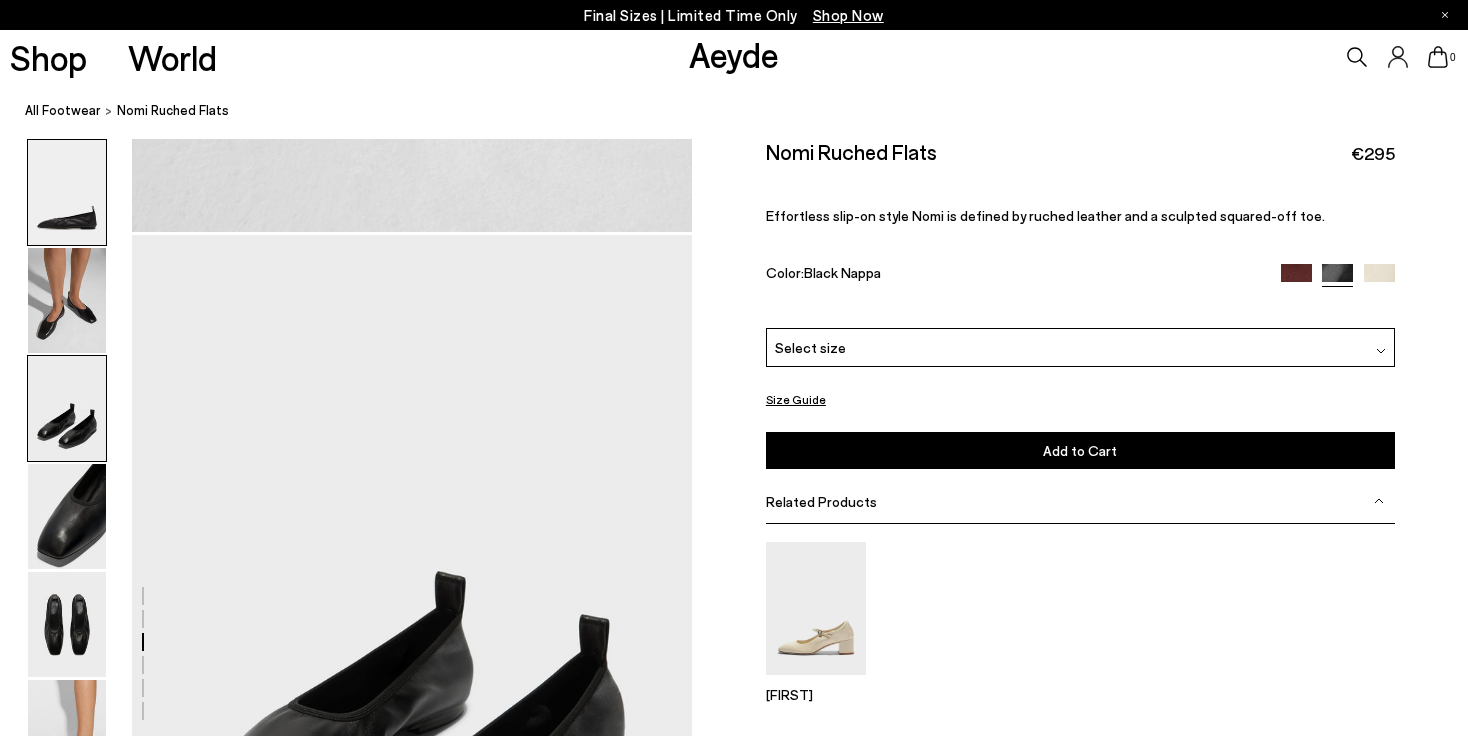 scroll, scrollTop: 1423, scrollLeft: 0, axis: vertical 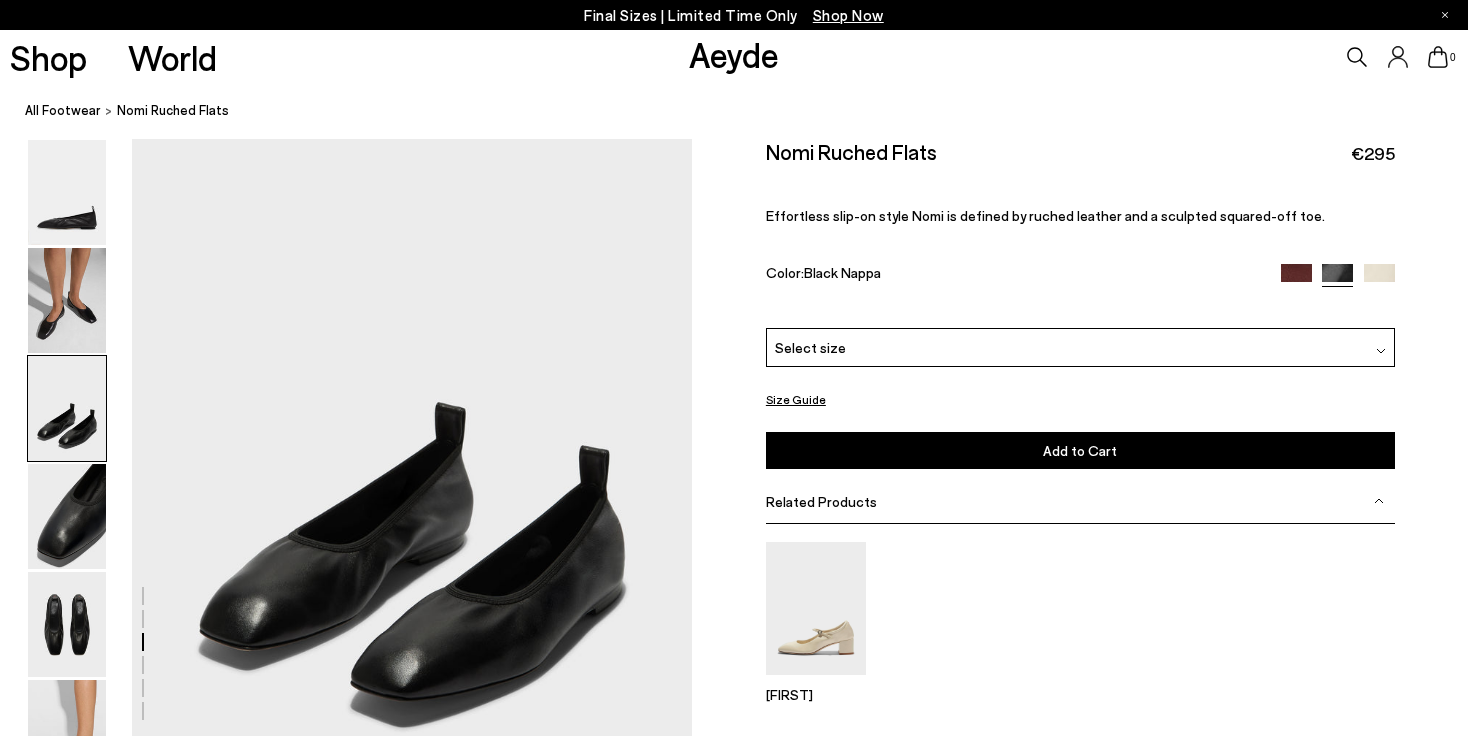 click at bounding box center [1296, 279] 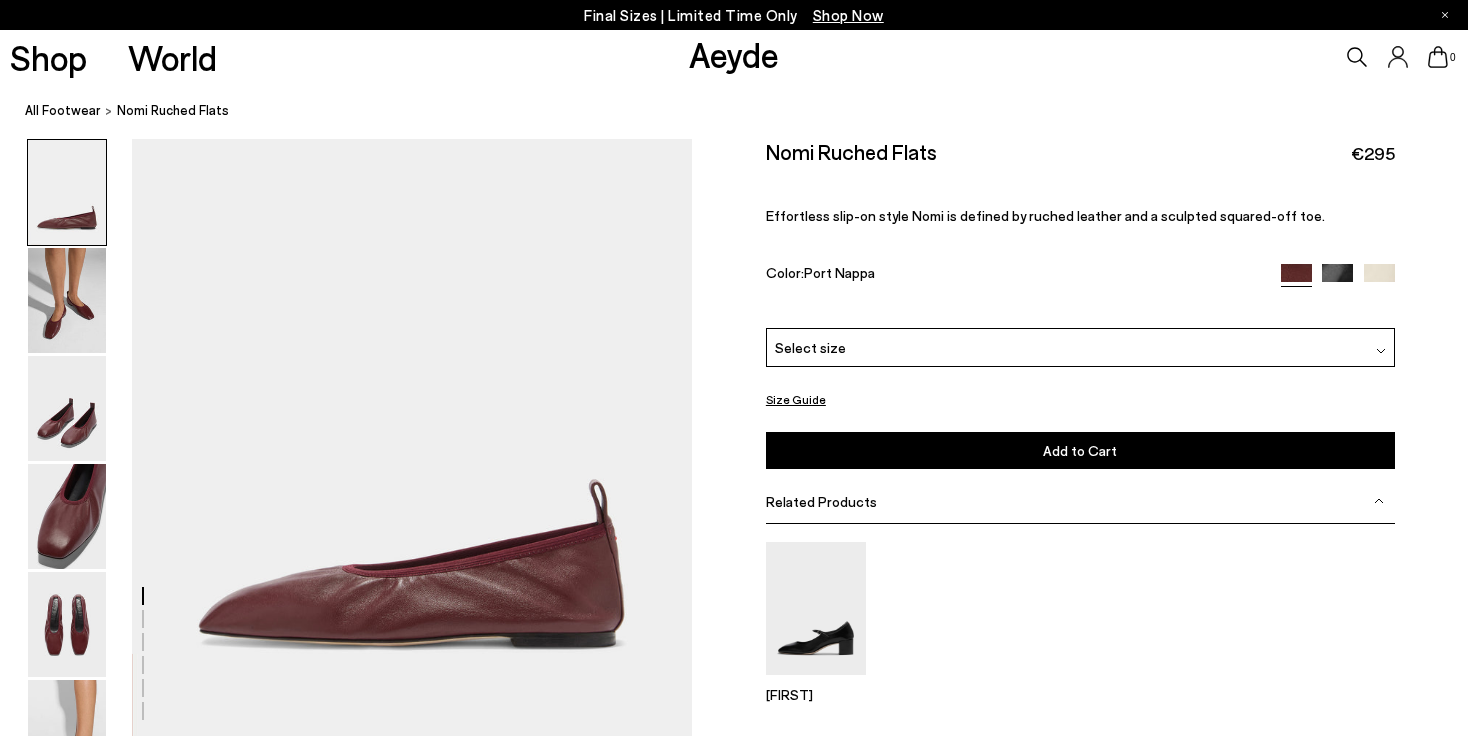 scroll, scrollTop: 0, scrollLeft: 0, axis: both 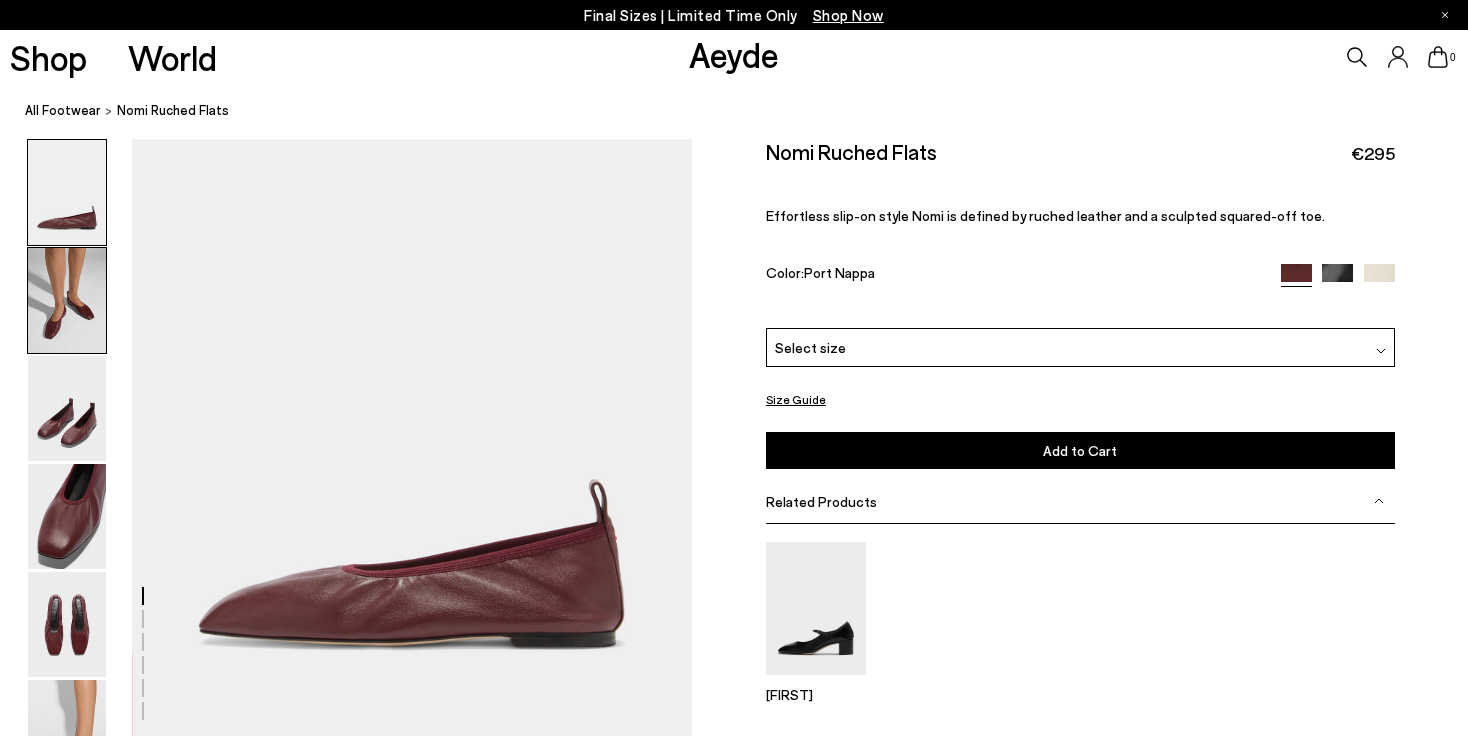click at bounding box center (67, 300) 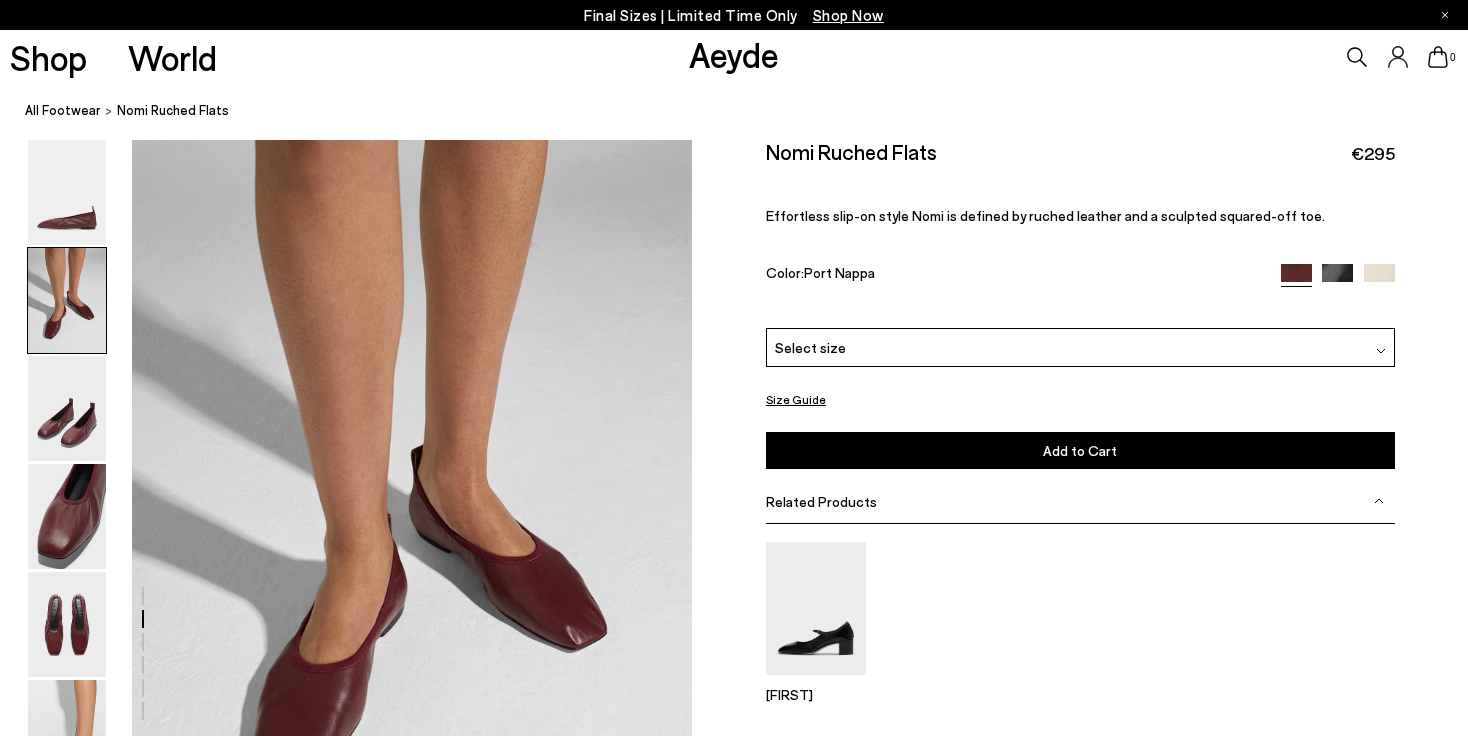 scroll, scrollTop: 602, scrollLeft: 0, axis: vertical 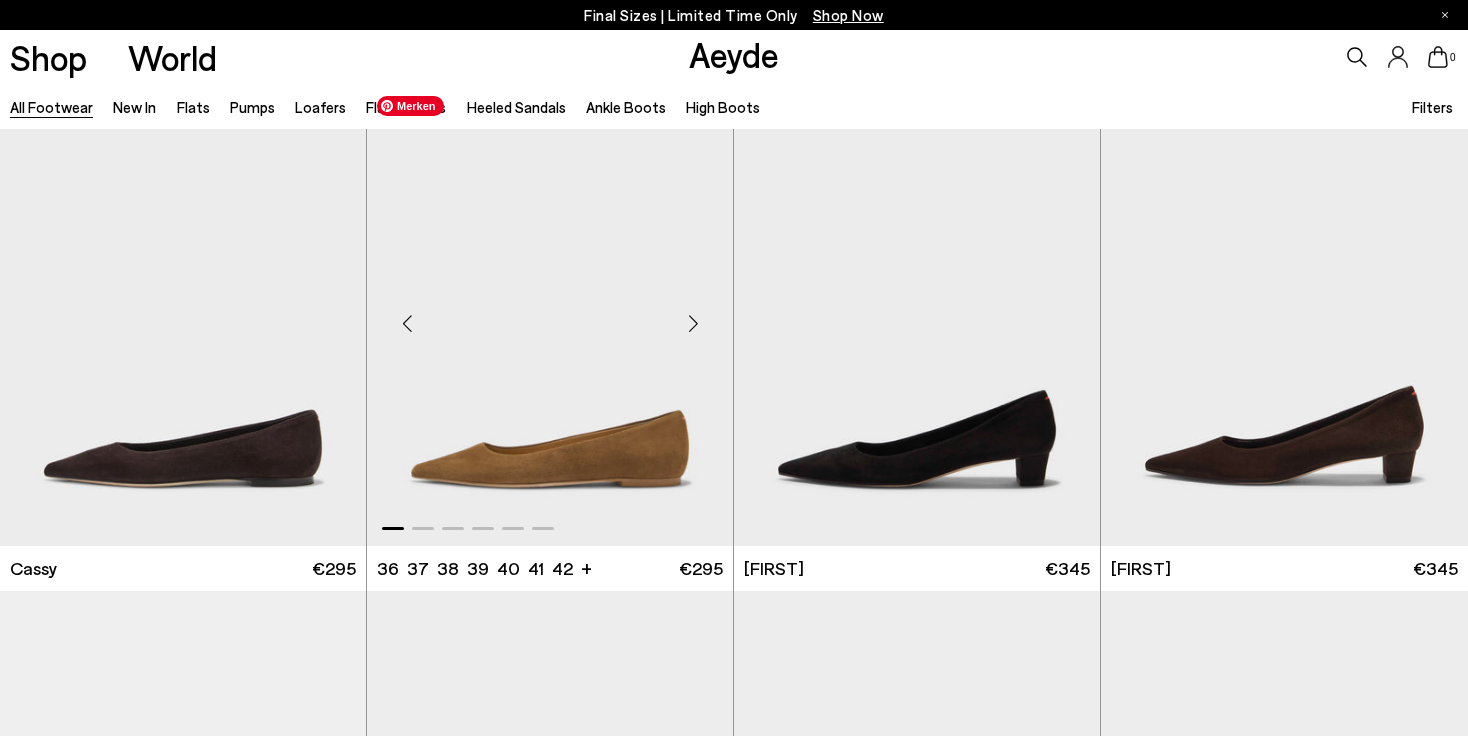 click at bounding box center [693, 324] 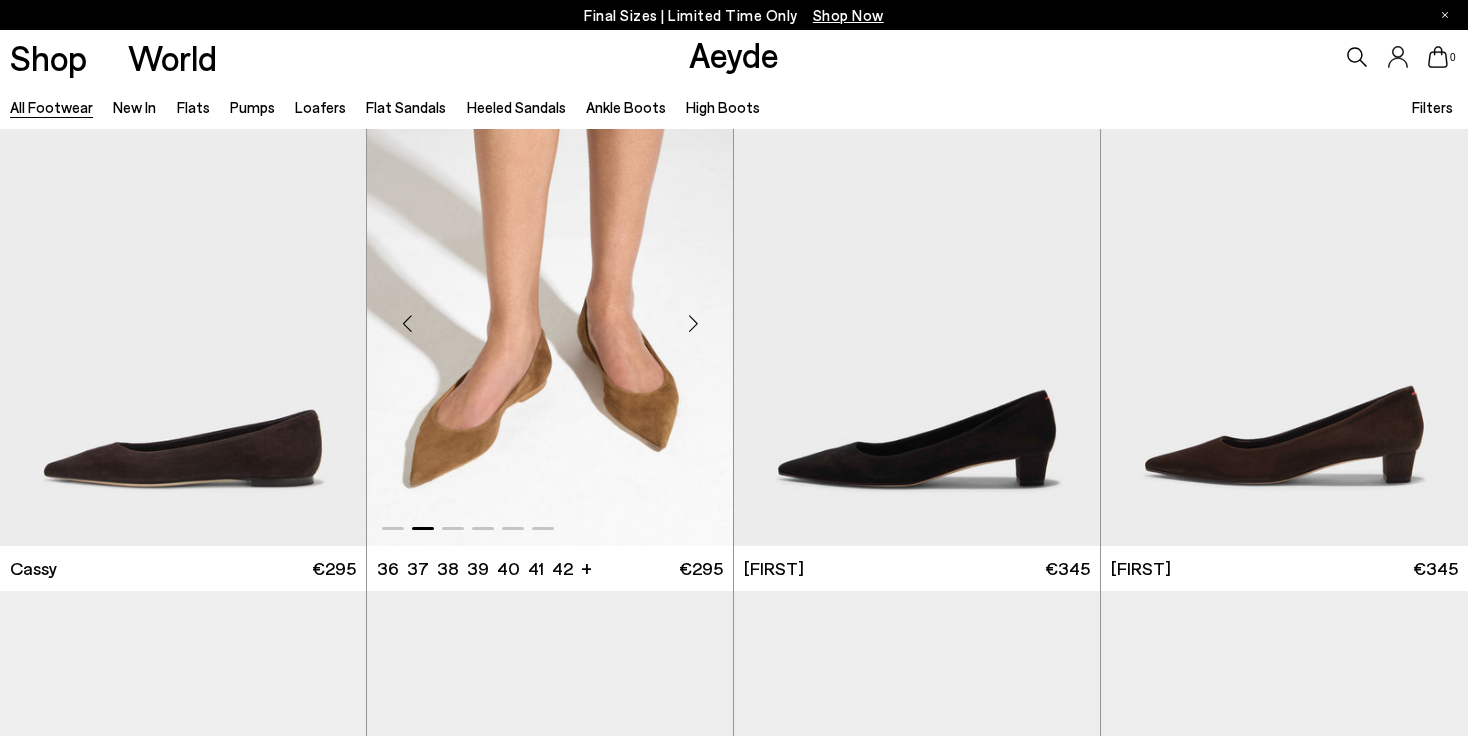 click at bounding box center (693, 324) 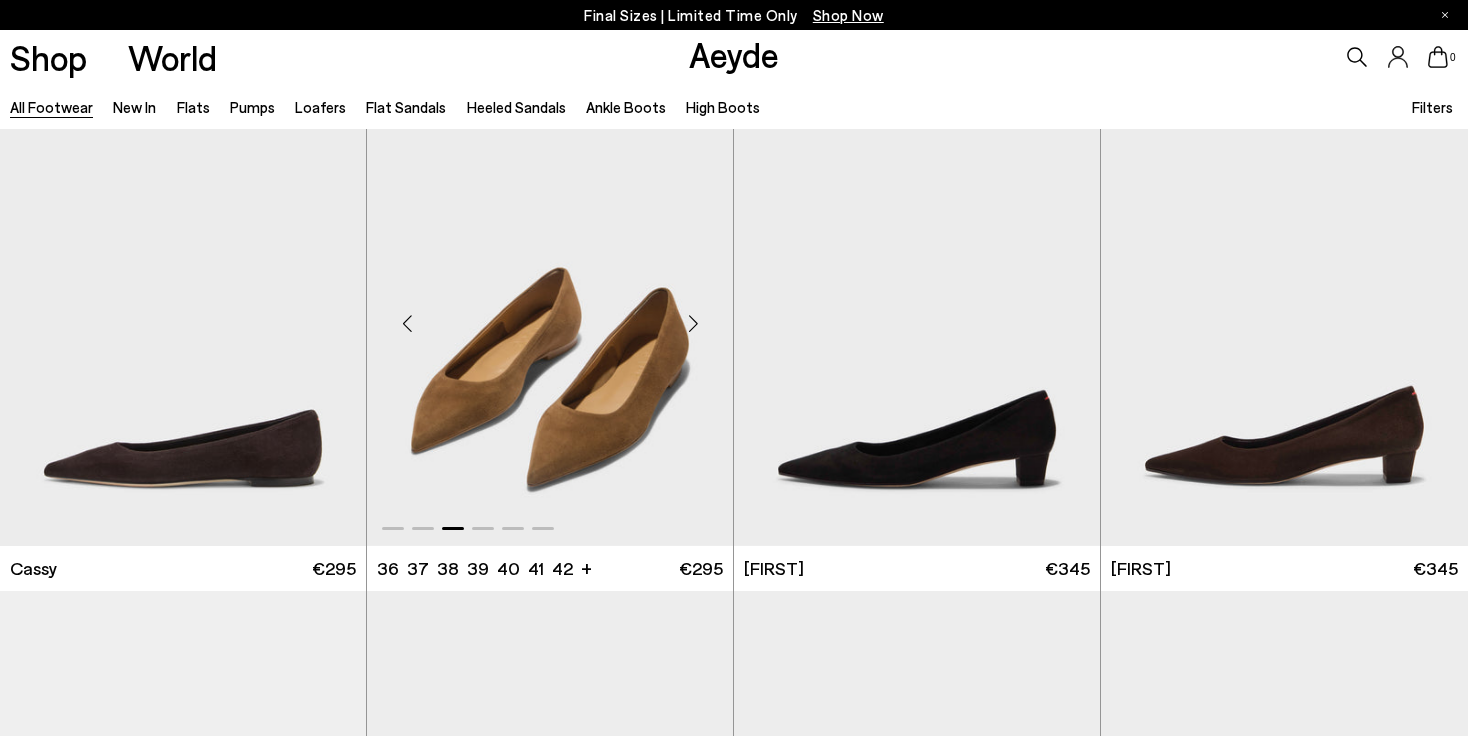 click at bounding box center (693, 324) 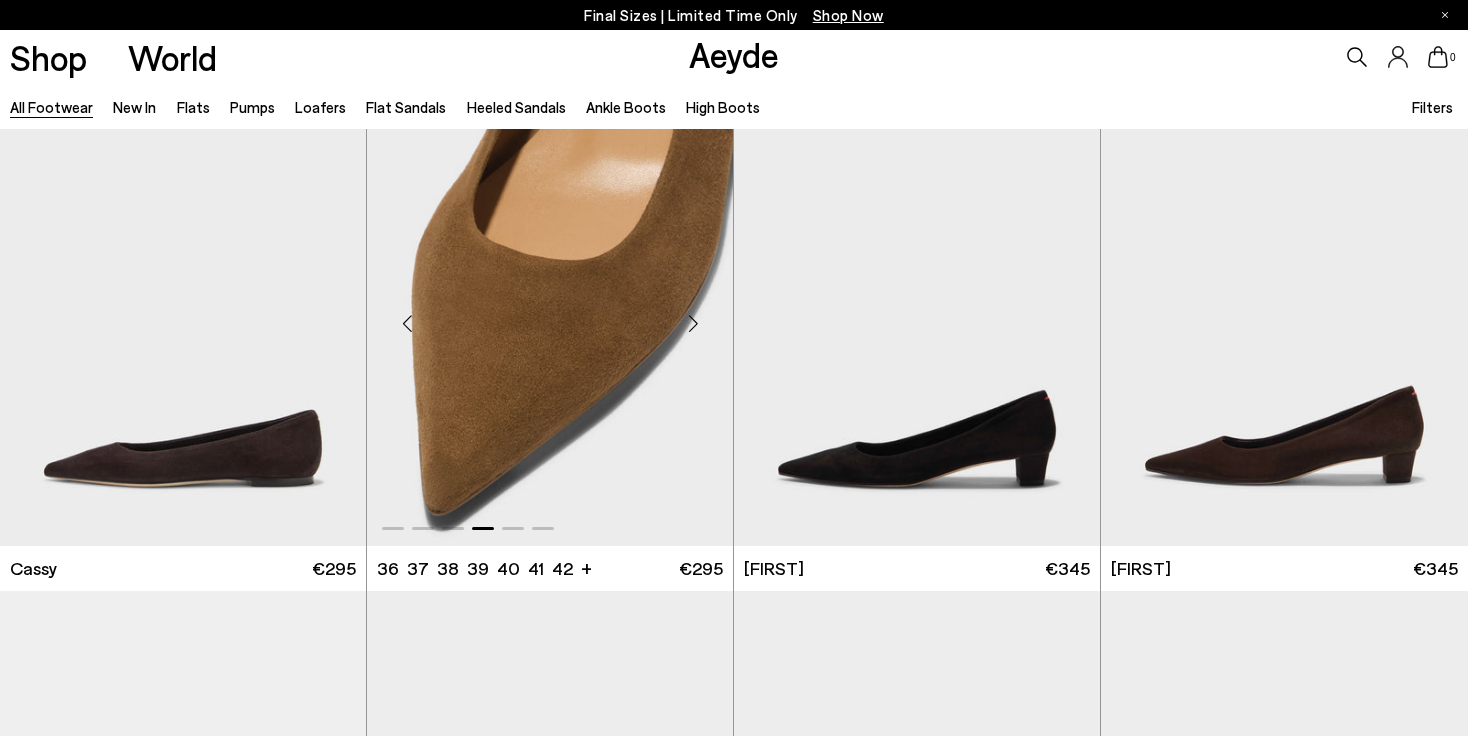 click at bounding box center (693, 324) 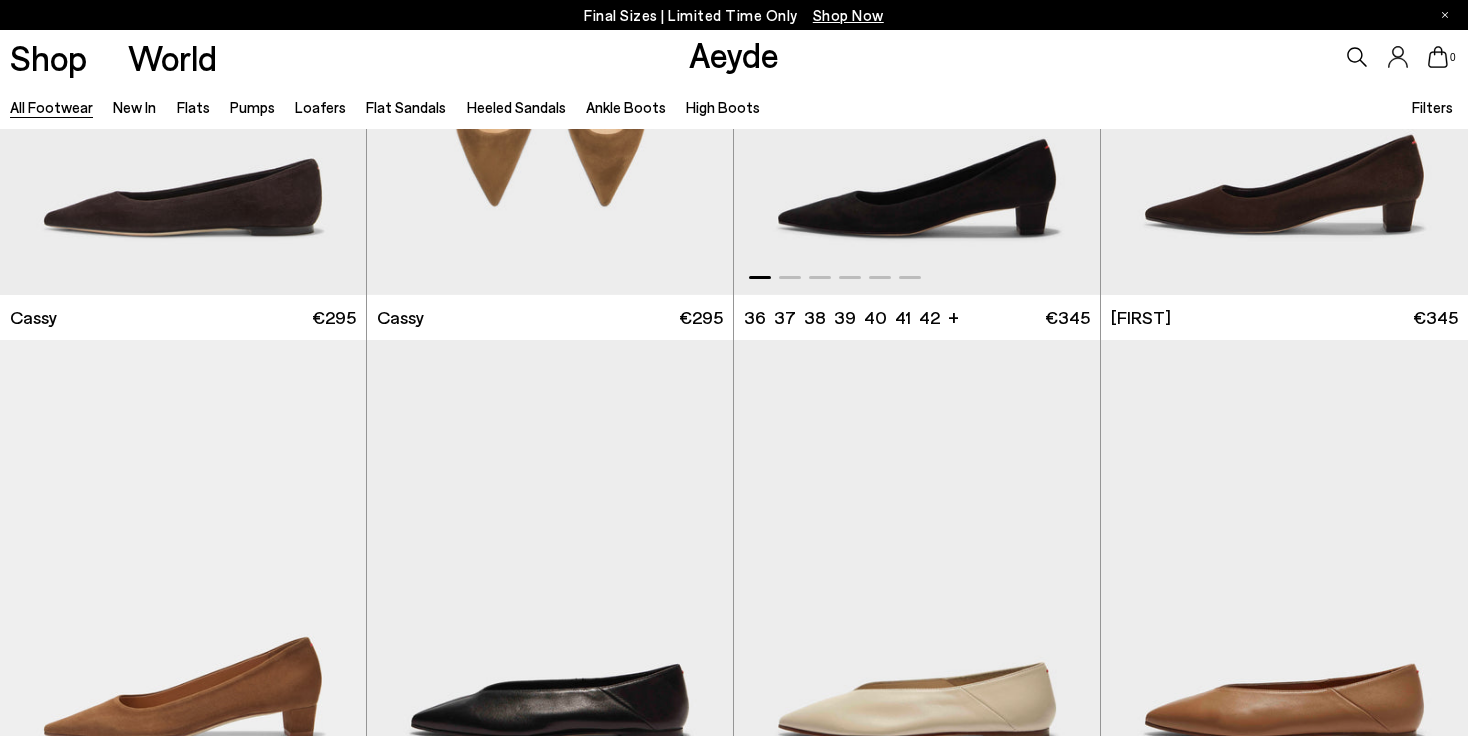 scroll, scrollTop: 5259, scrollLeft: 0, axis: vertical 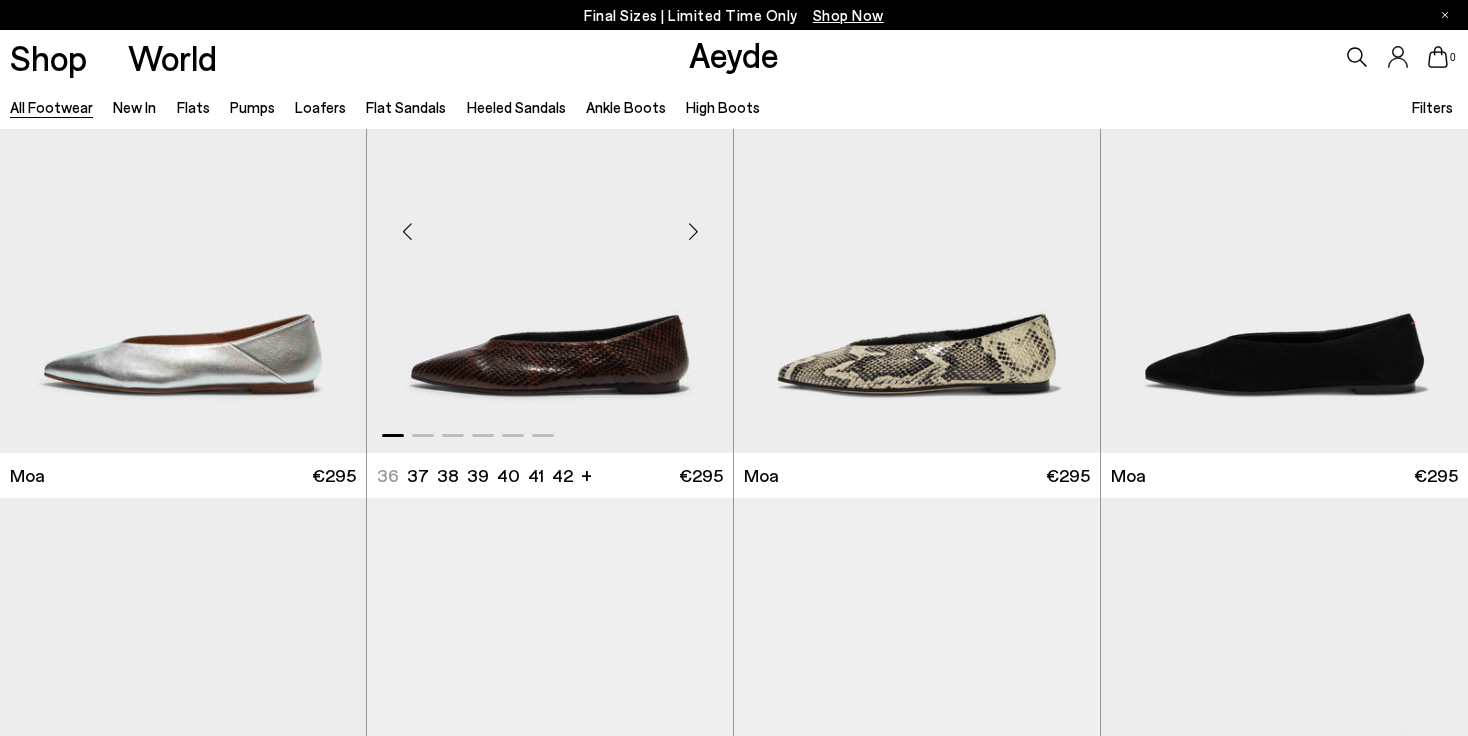 click at bounding box center [693, 231] 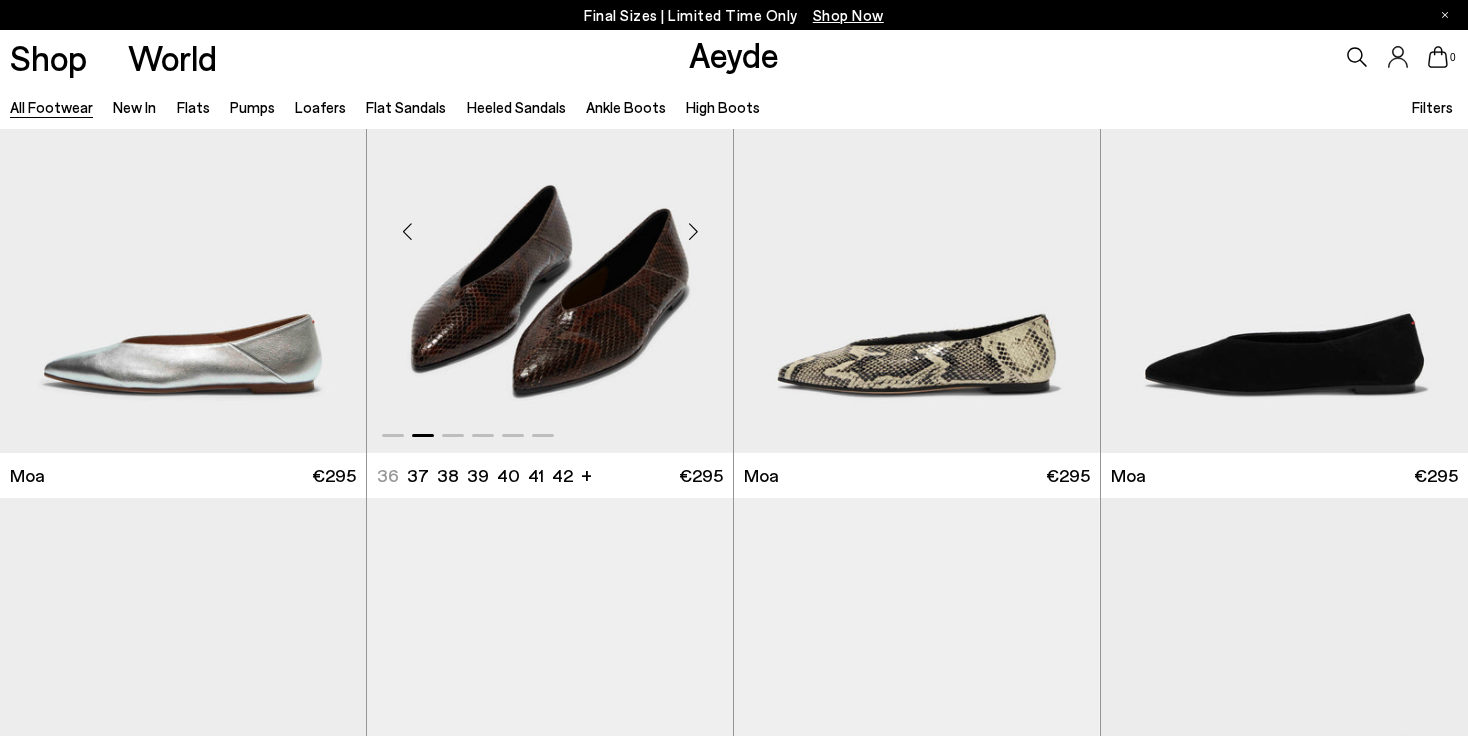 click at bounding box center [693, 231] 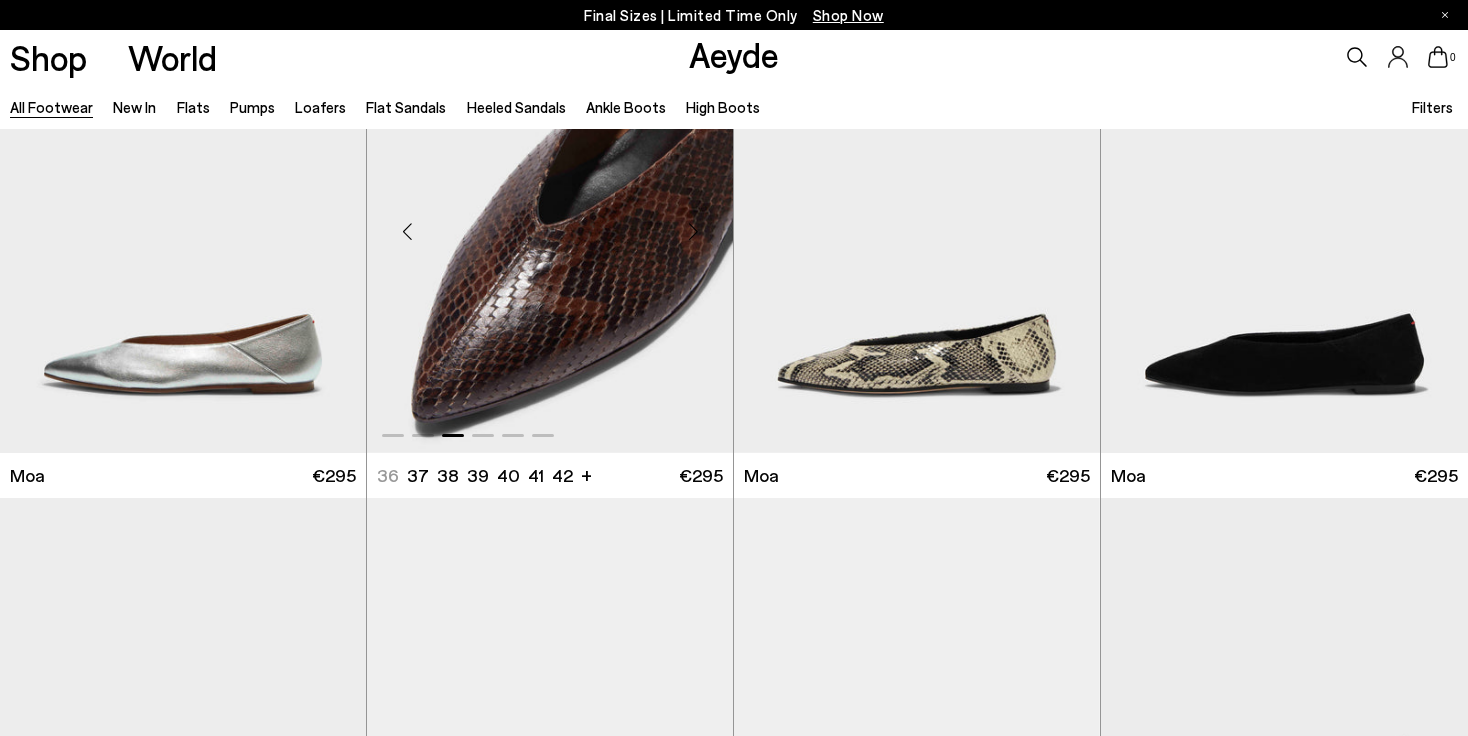 click at bounding box center (693, 231) 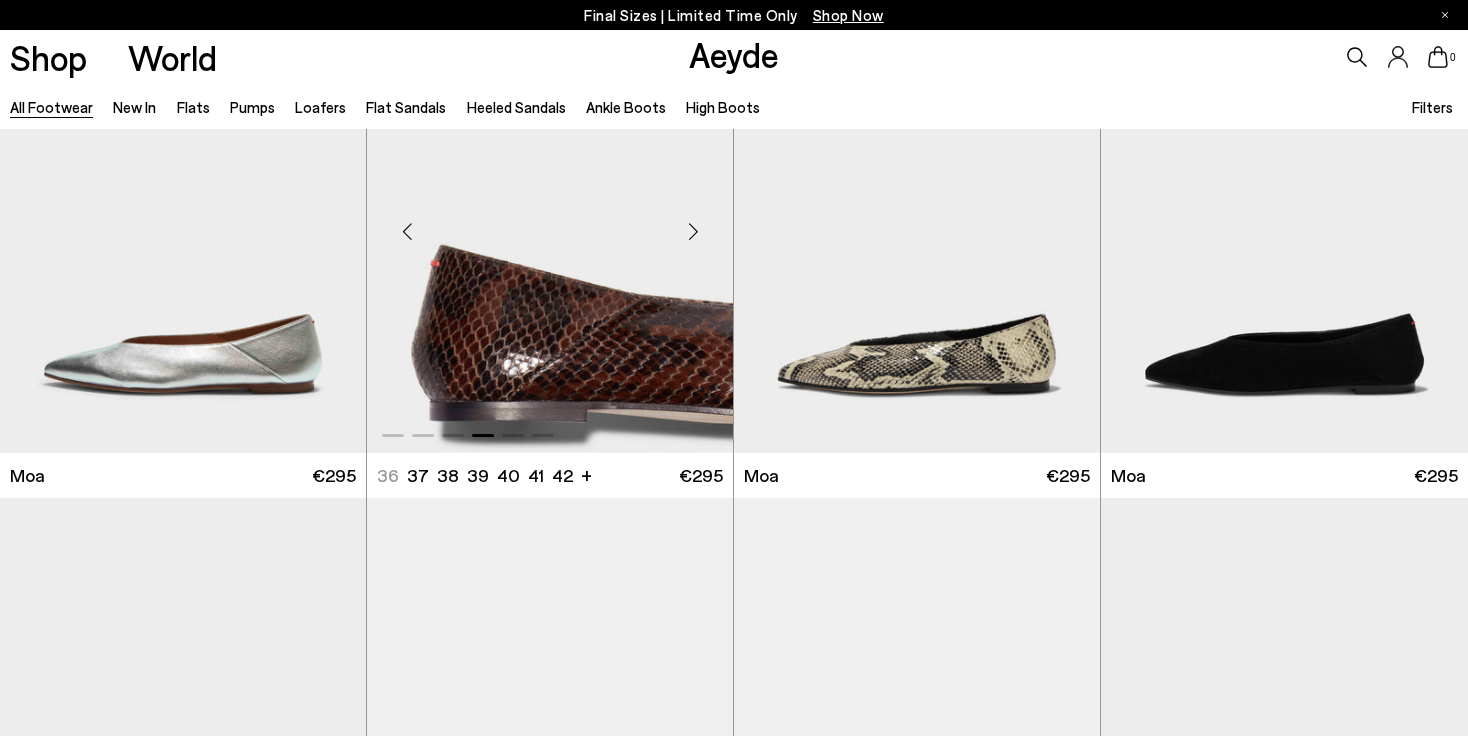 click at bounding box center [693, 231] 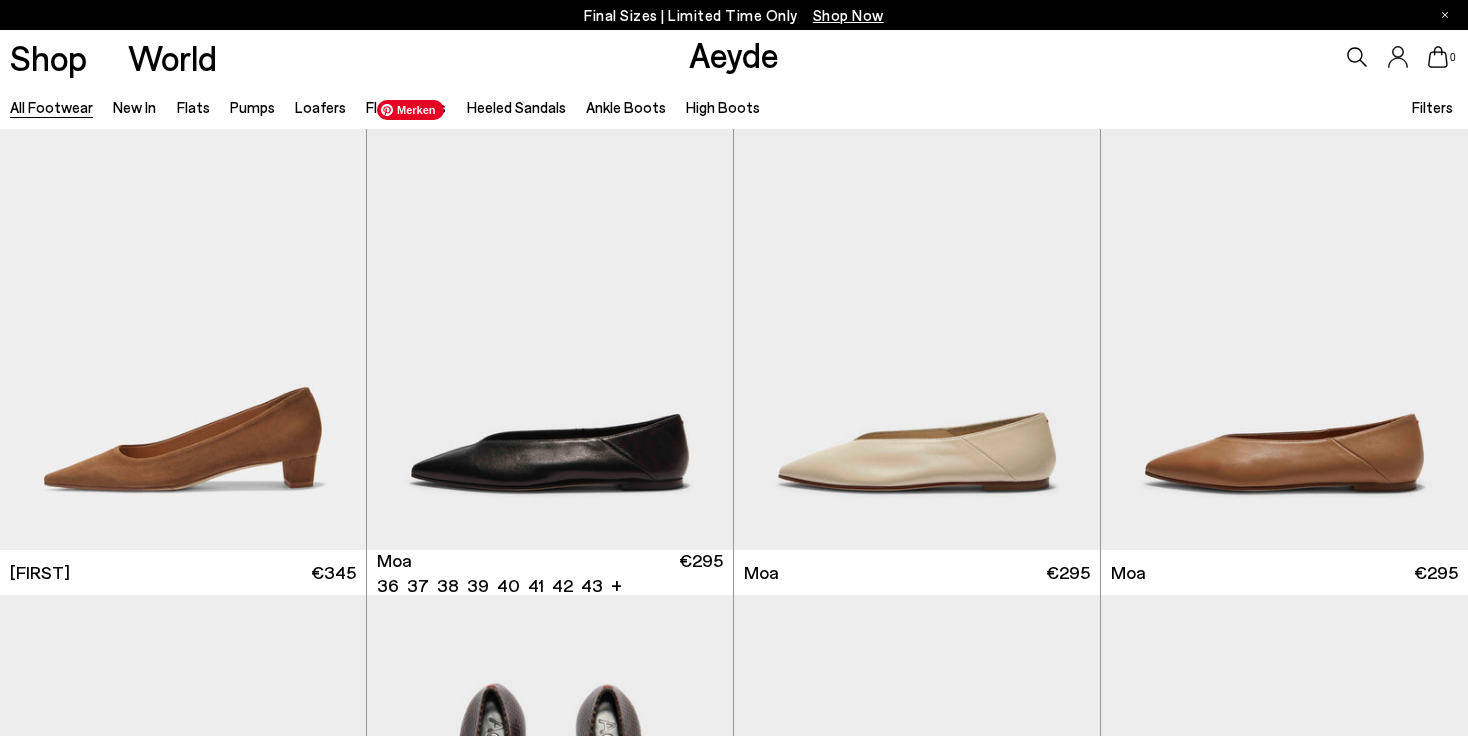 scroll, scrollTop: 4570, scrollLeft: 0, axis: vertical 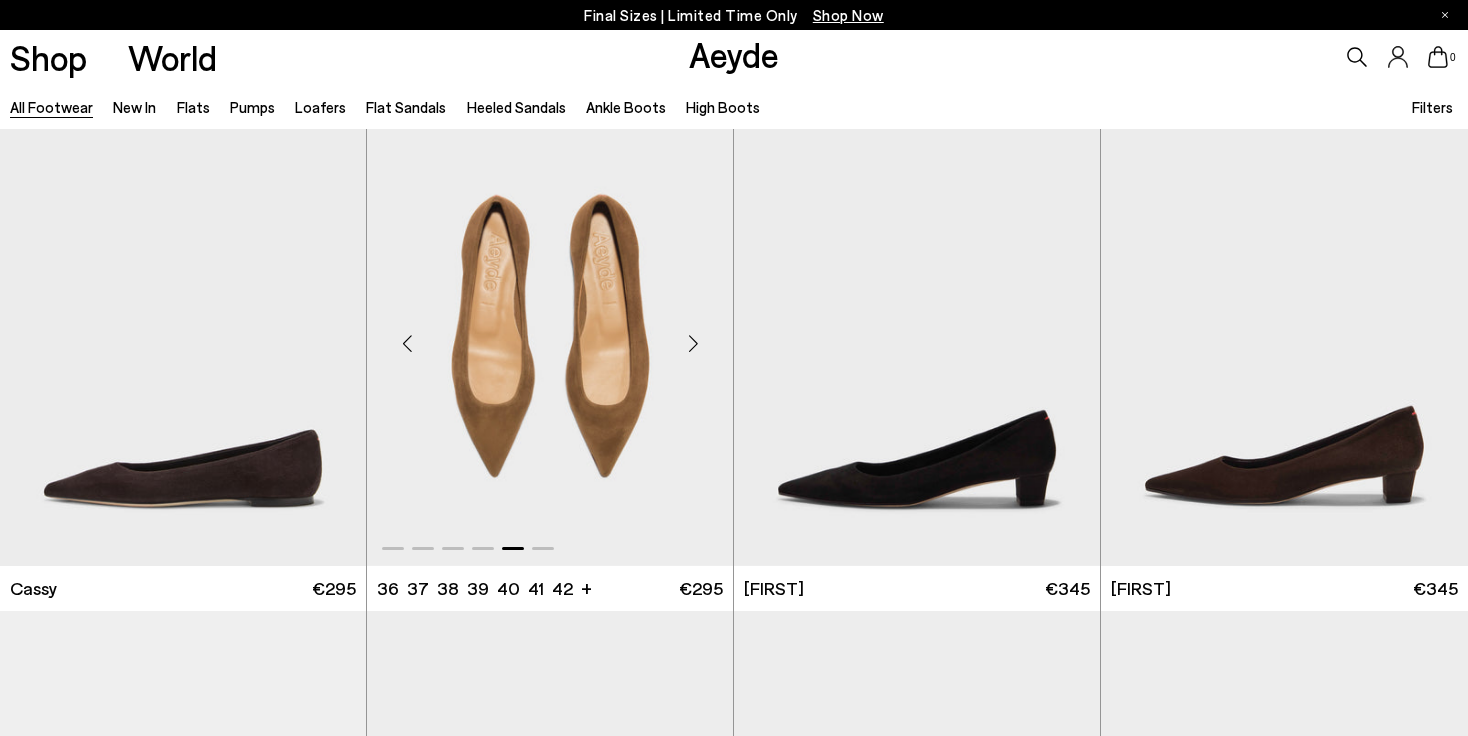 click at bounding box center (693, 344) 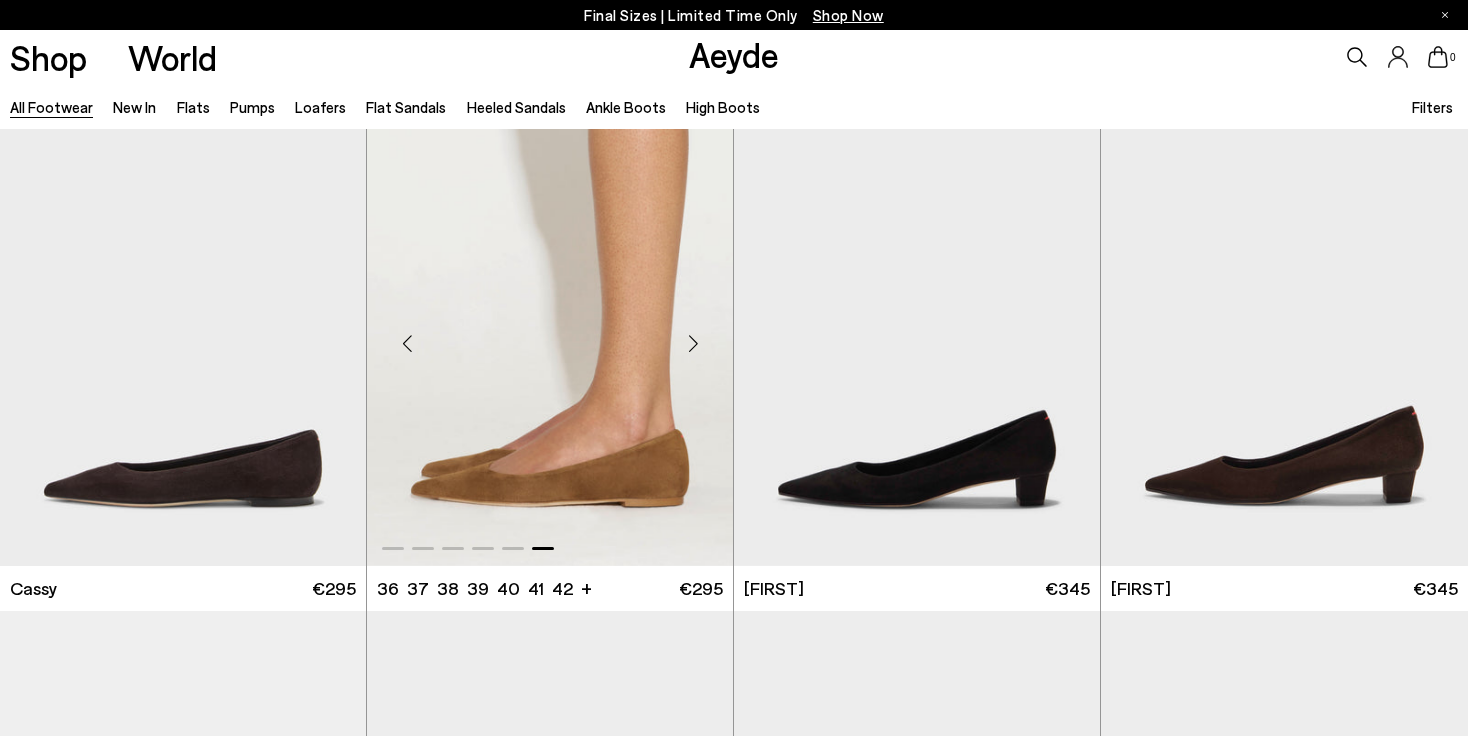 click at bounding box center [693, 344] 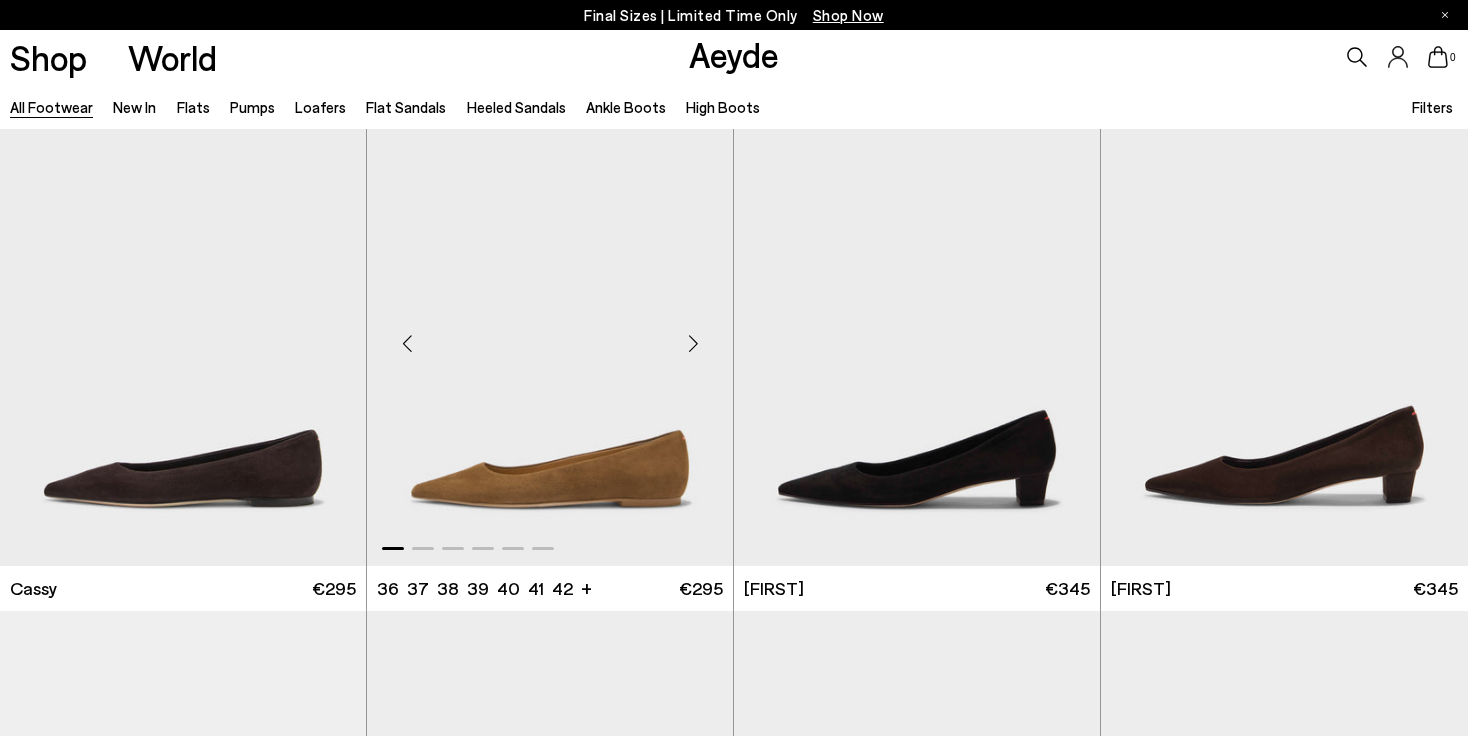 click at bounding box center [693, 344] 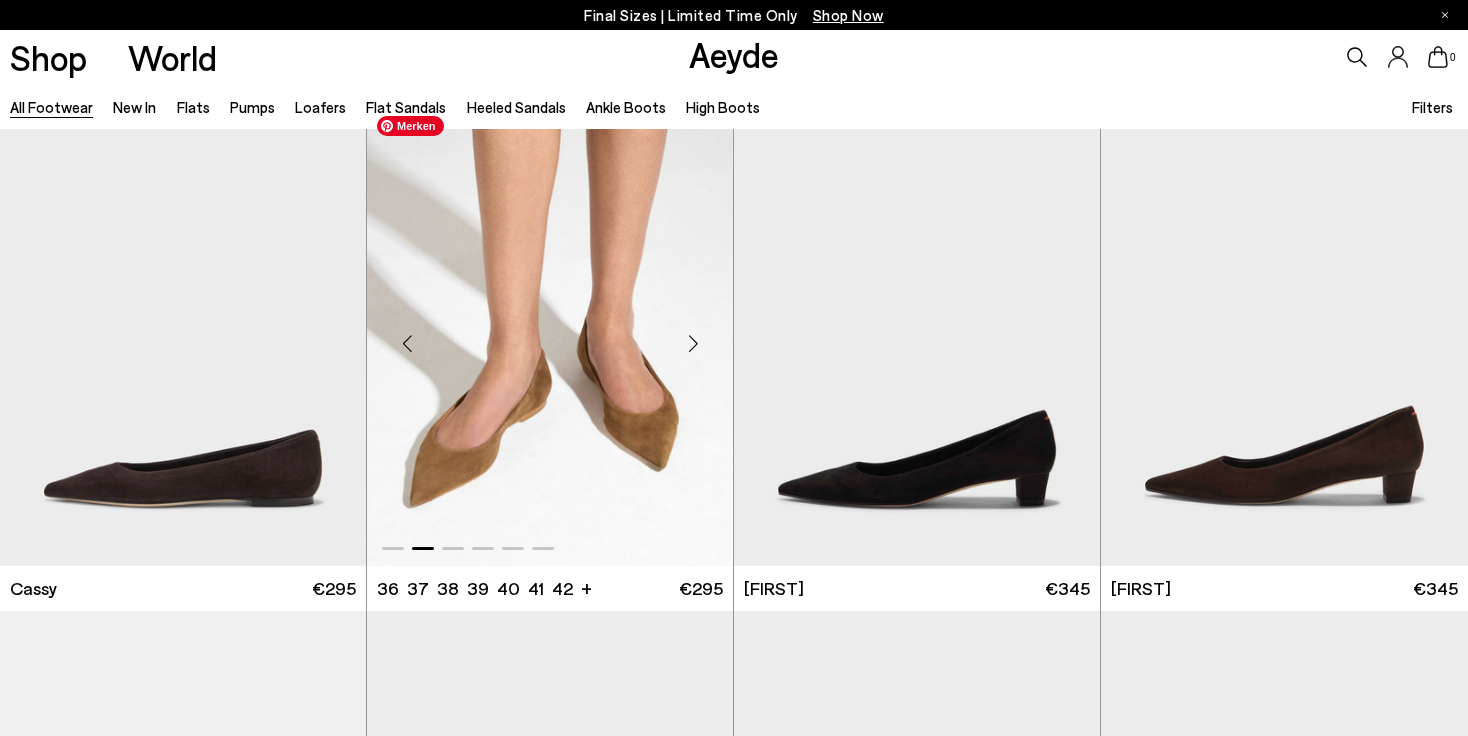 click at bounding box center (550, 336) 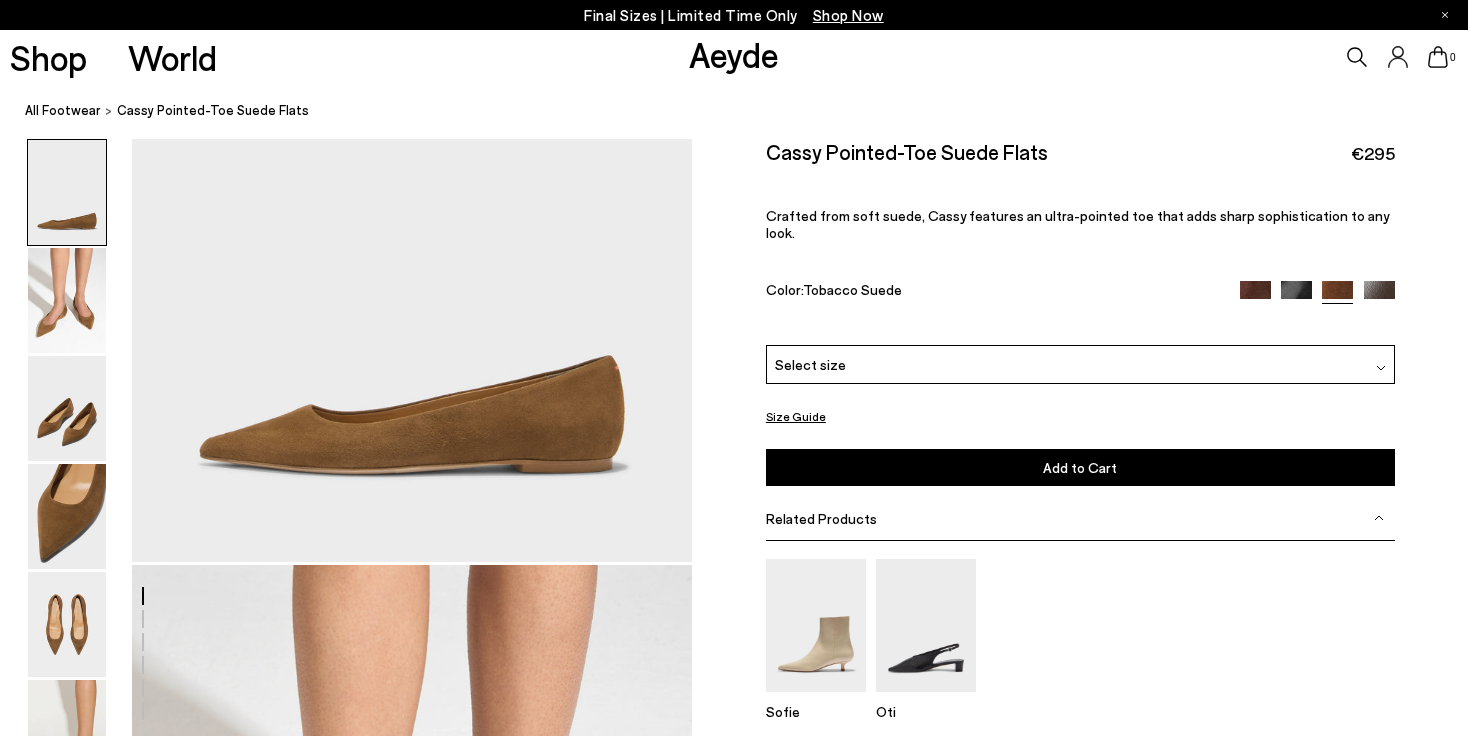 scroll, scrollTop: 199, scrollLeft: 0, axis: vertical 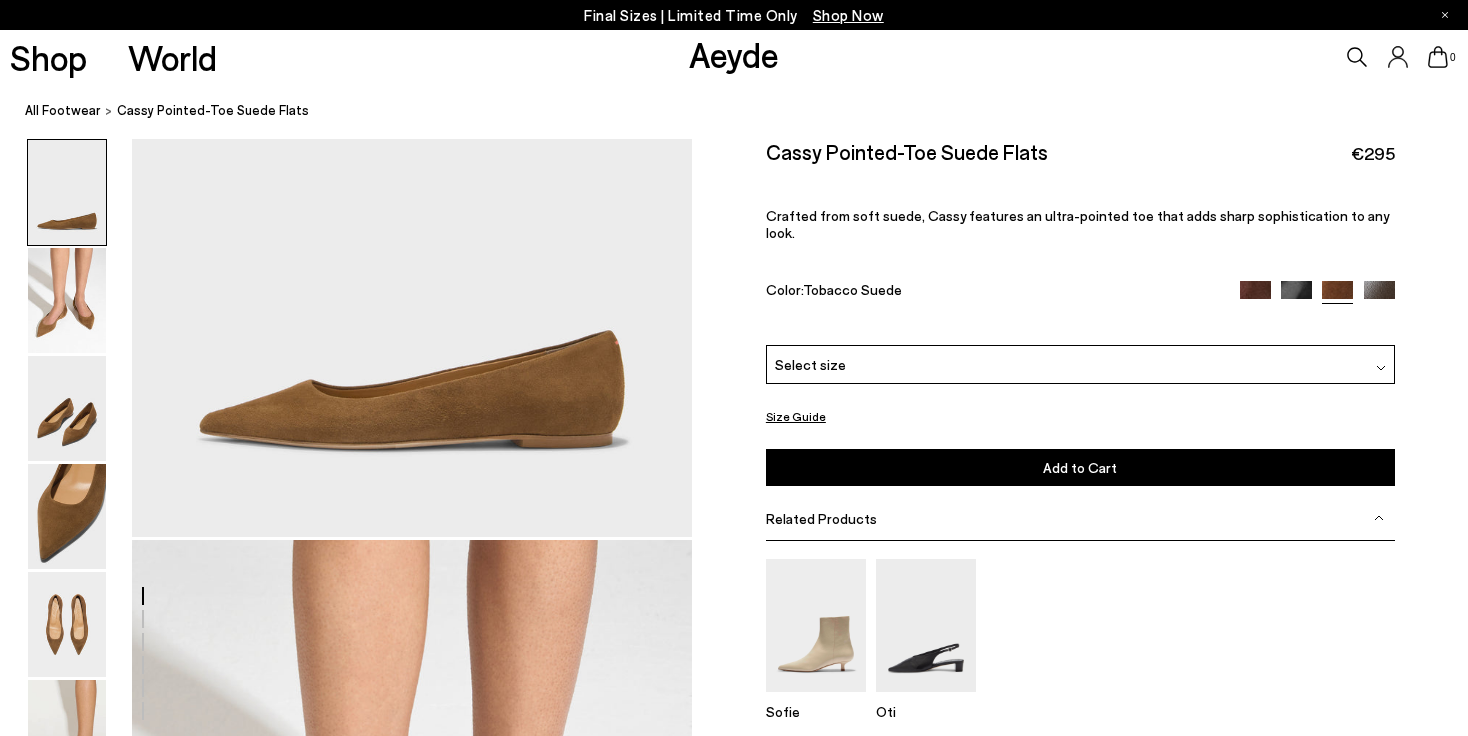 click at bounding box center (1379, 296) 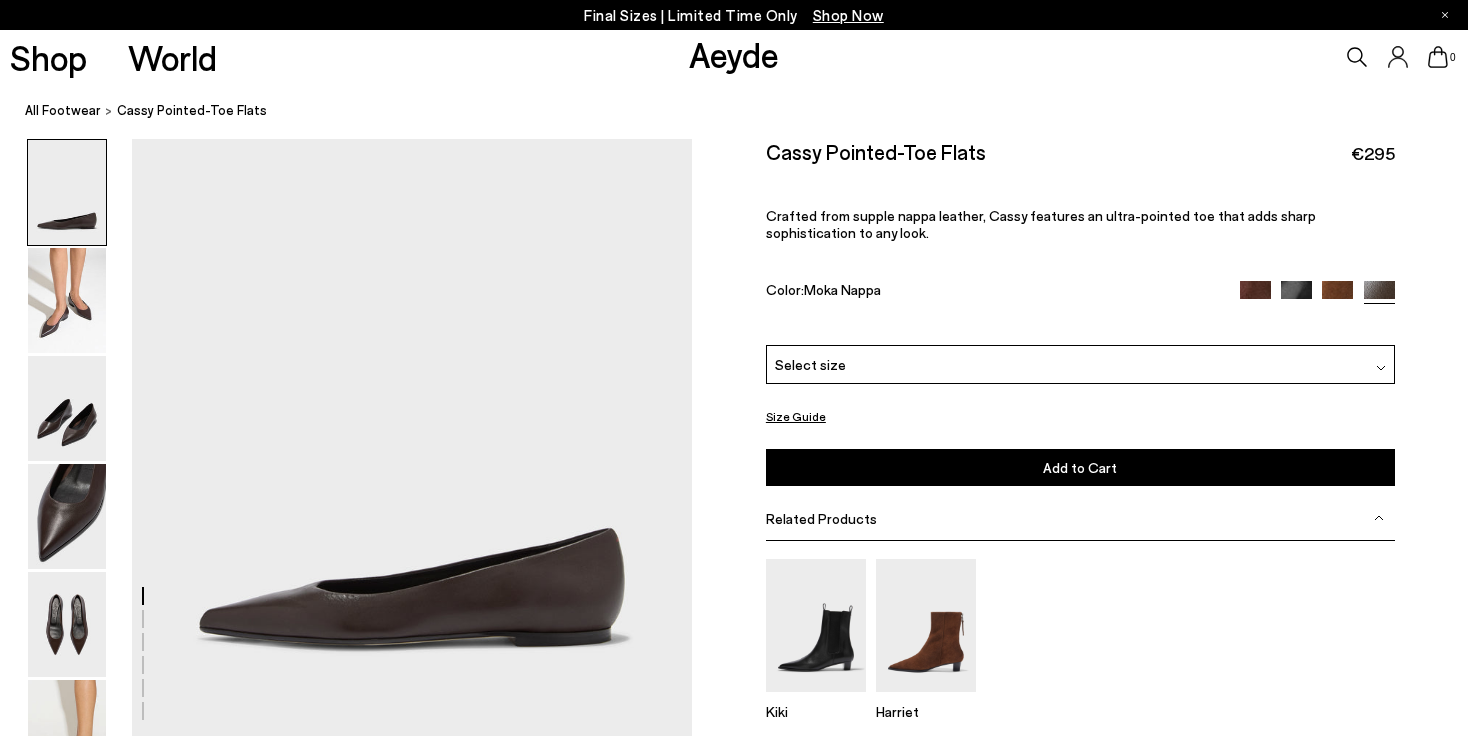 scroll, scrollTop: 0, scrollLeft: 0, axis: both 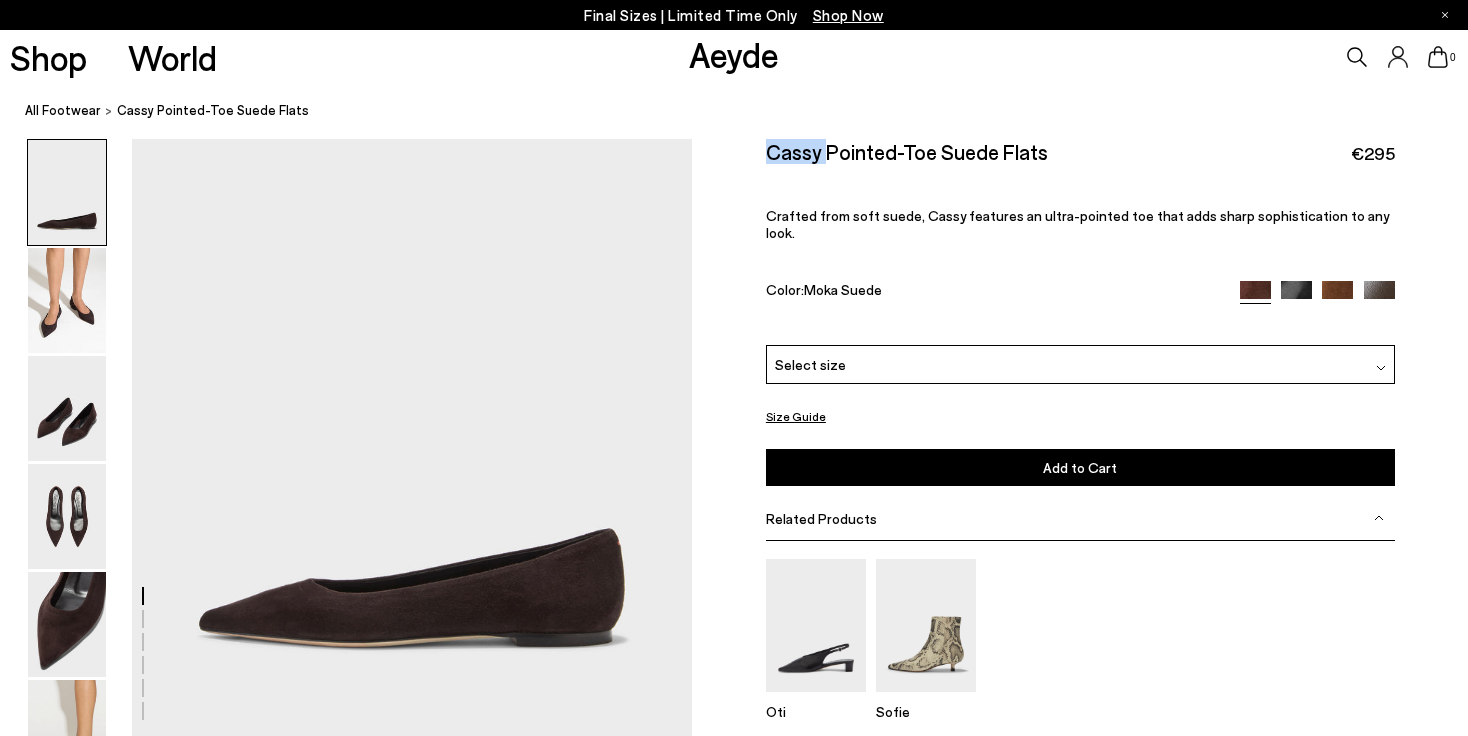 drag, startPoint x: 767, startPoint y: 147, endPoint x: 822, endPoint y: 152, distance: 55.226807 